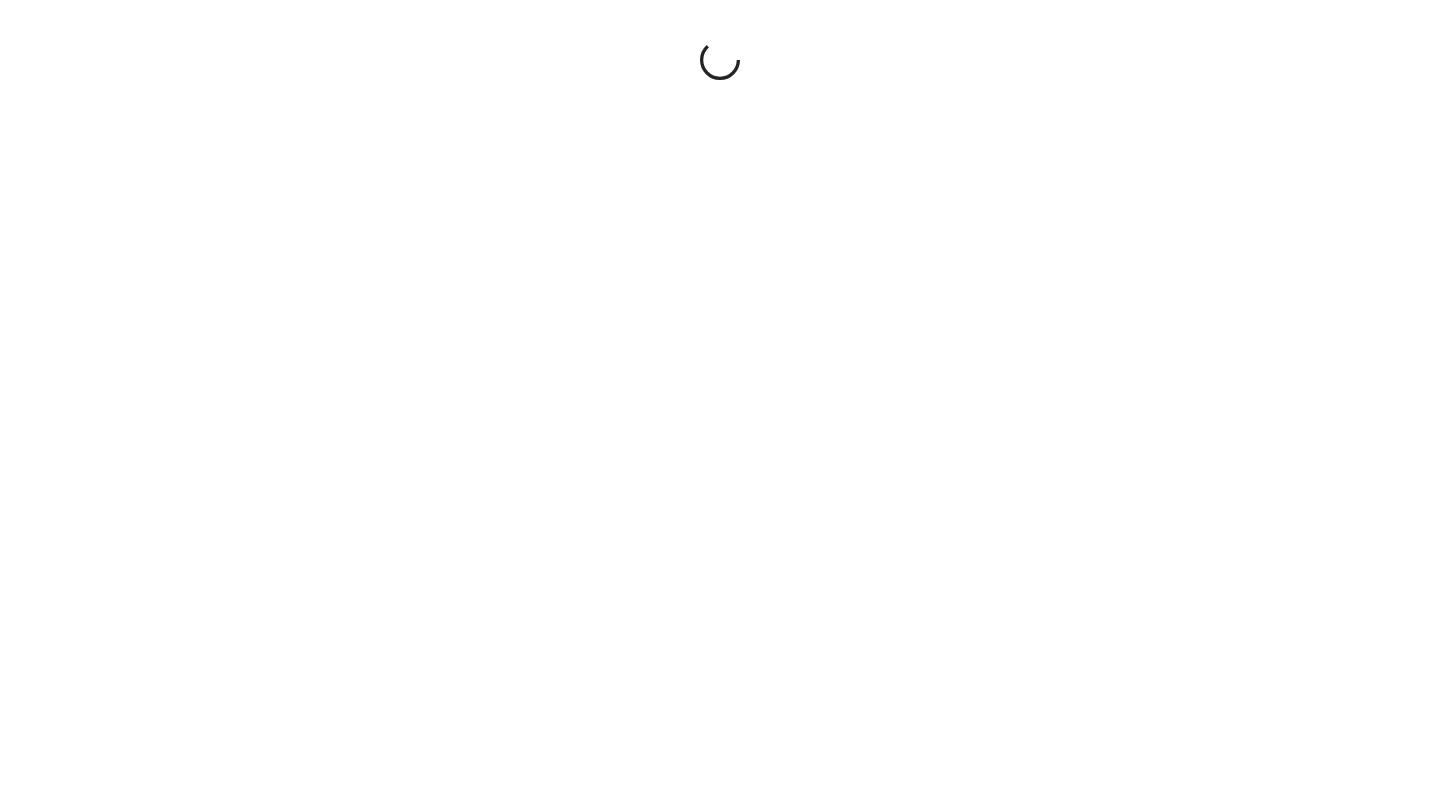 scroll, scrollTop: 0, scrollLeft: 0, axis: both 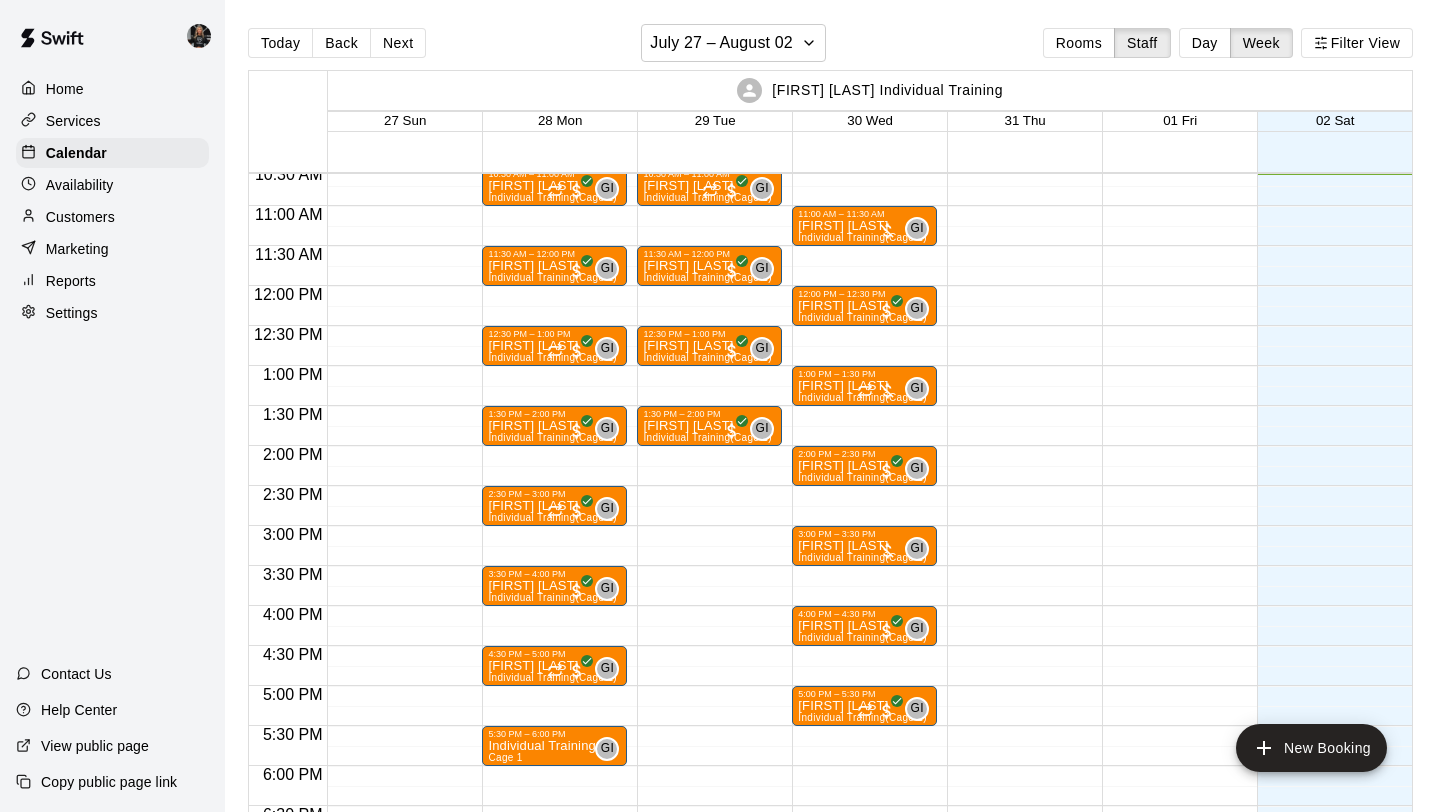 click on "Customers" at bounding box center [80, 217] 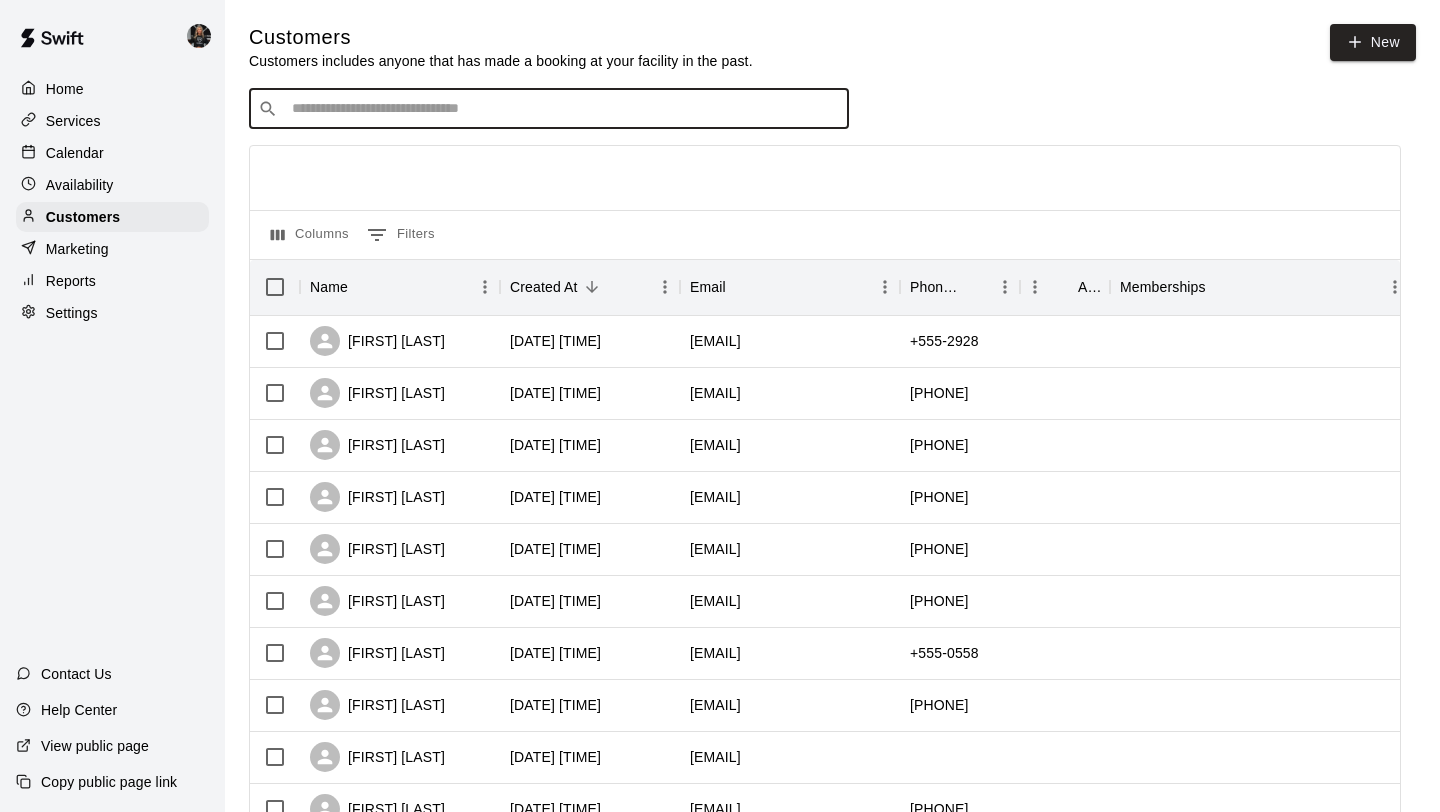 click at bounding box center (563, 109) 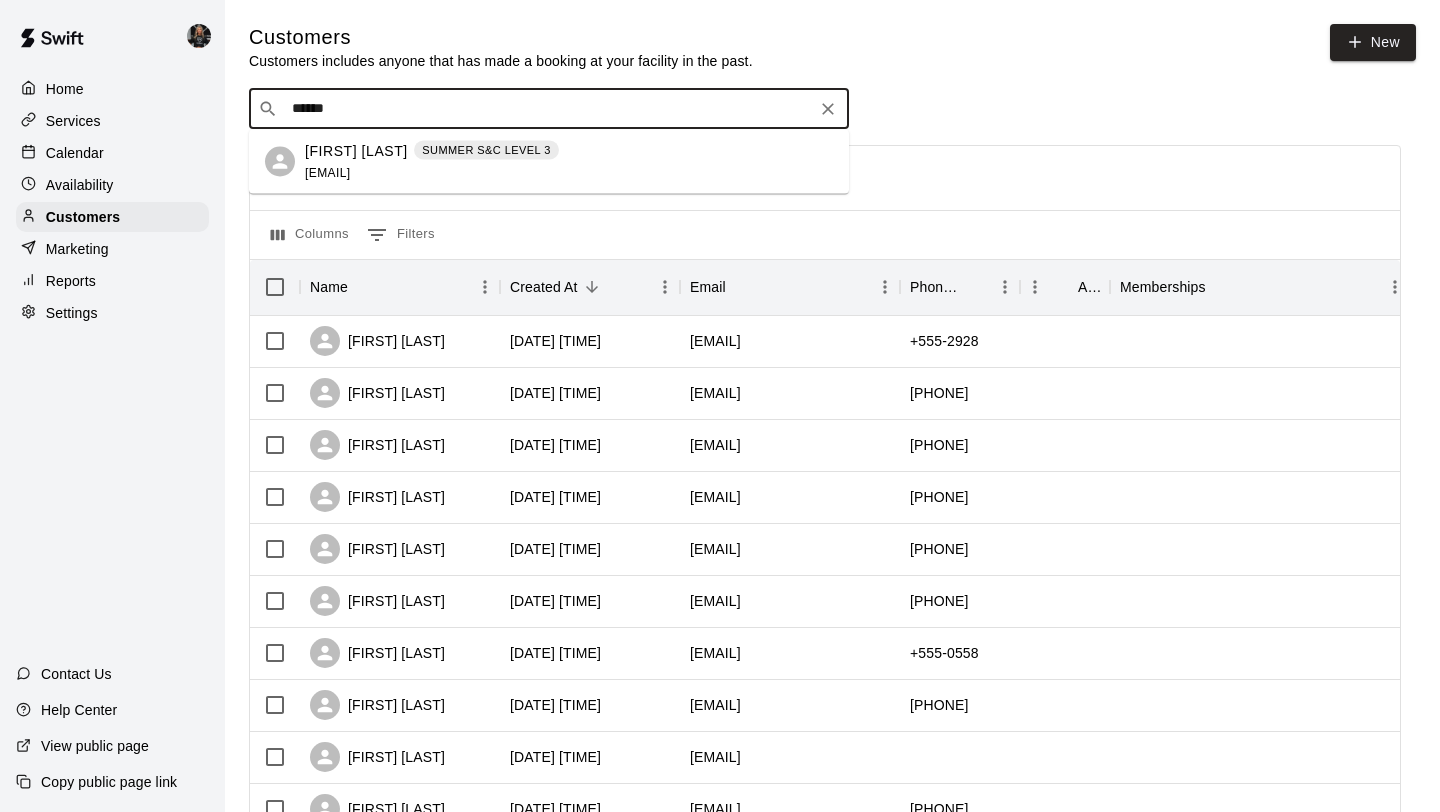type on "*******" 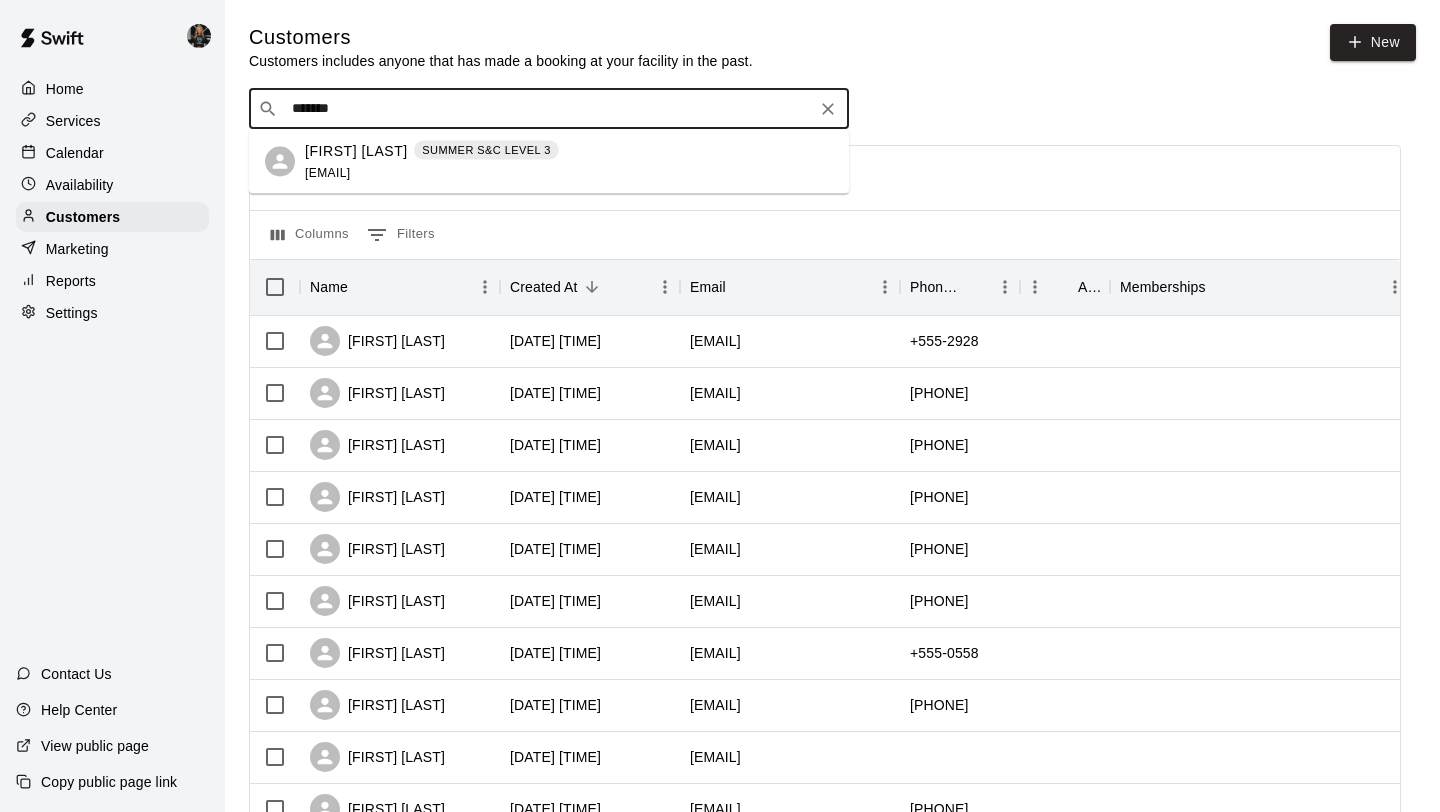 click on "[FIRST] [LAST] SUMMER S&C LEVEL 3 [EMAIL]" at bounding box center (432, 161) 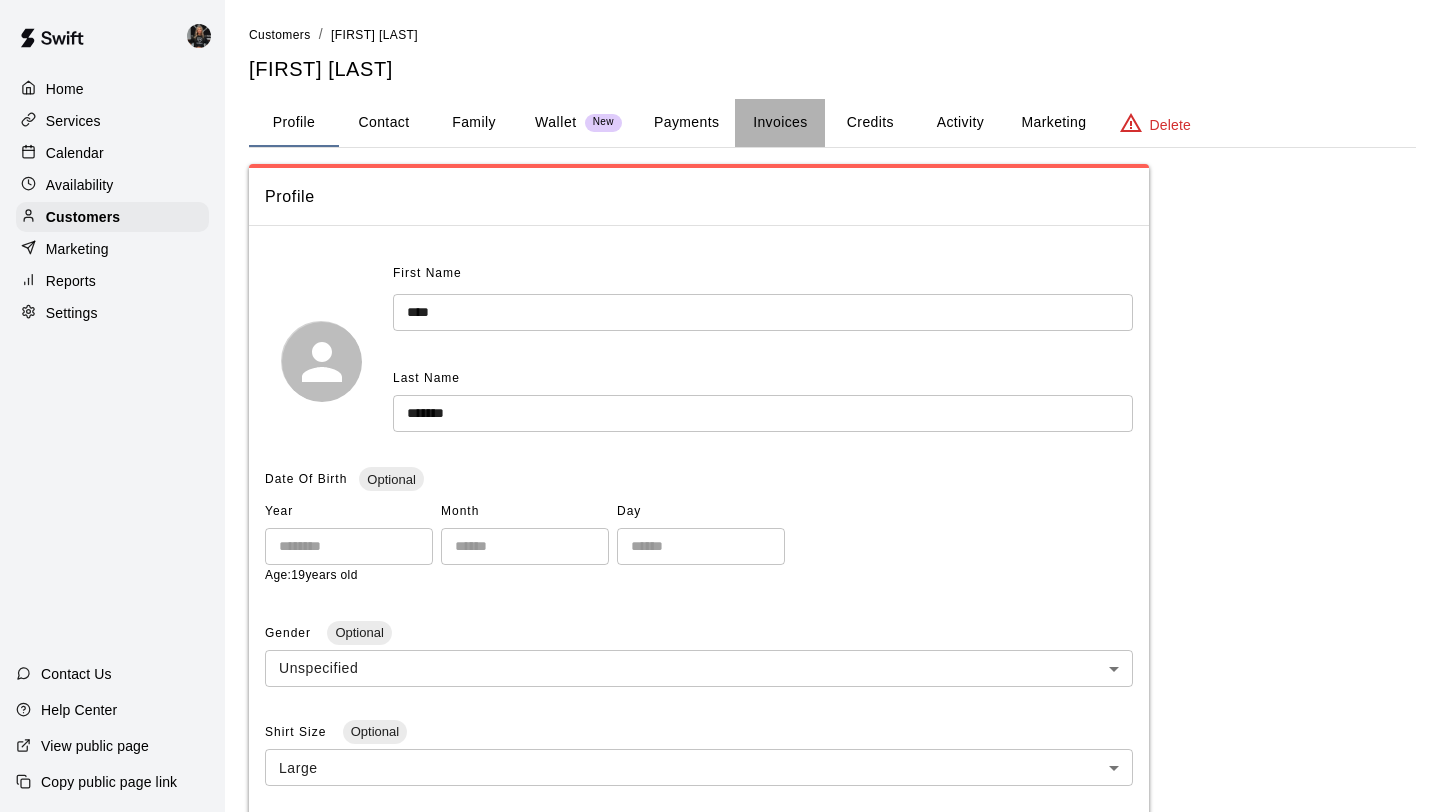 click on "Invoices" at bounding box center (780, 123) 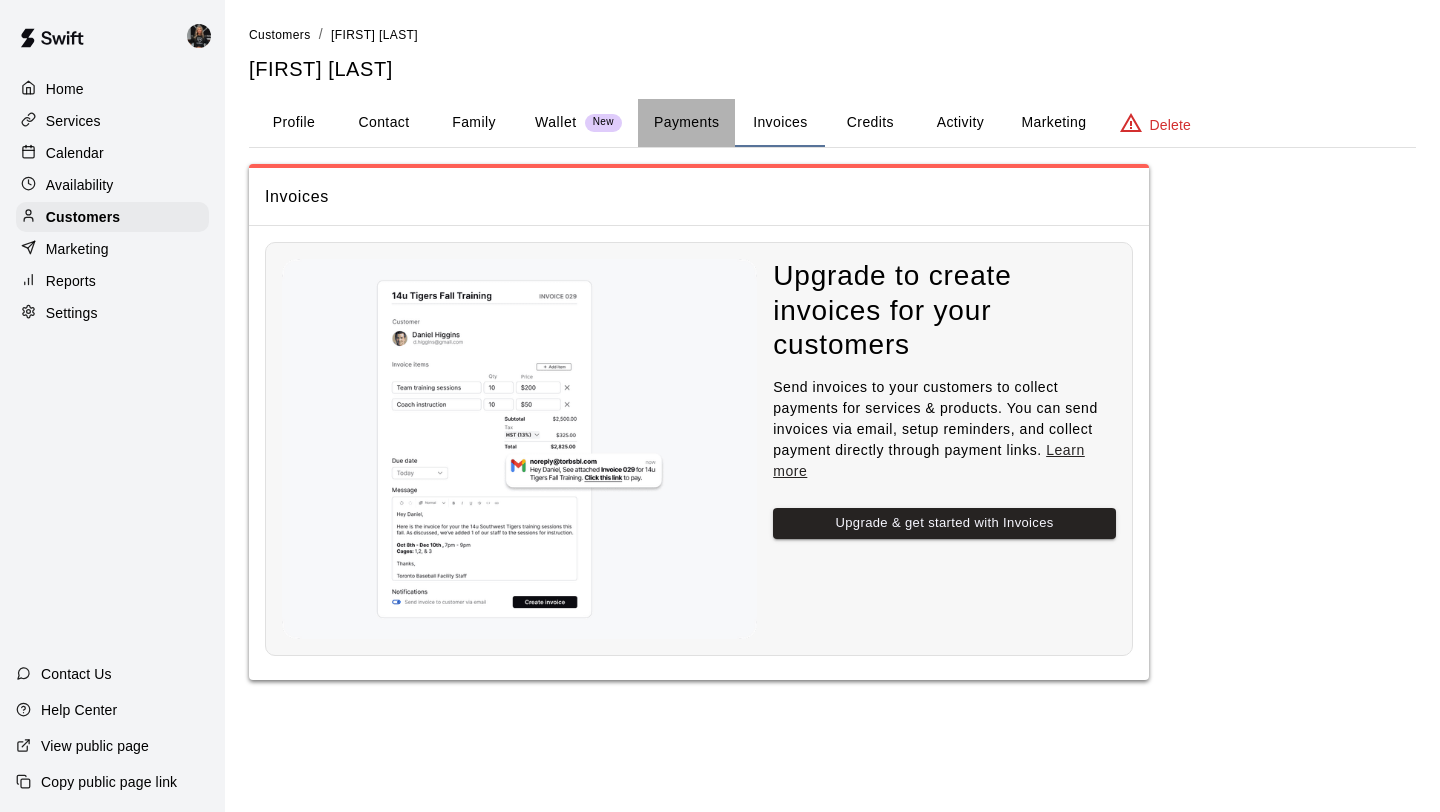 click on "Payments" at bounding box center [686, 123] 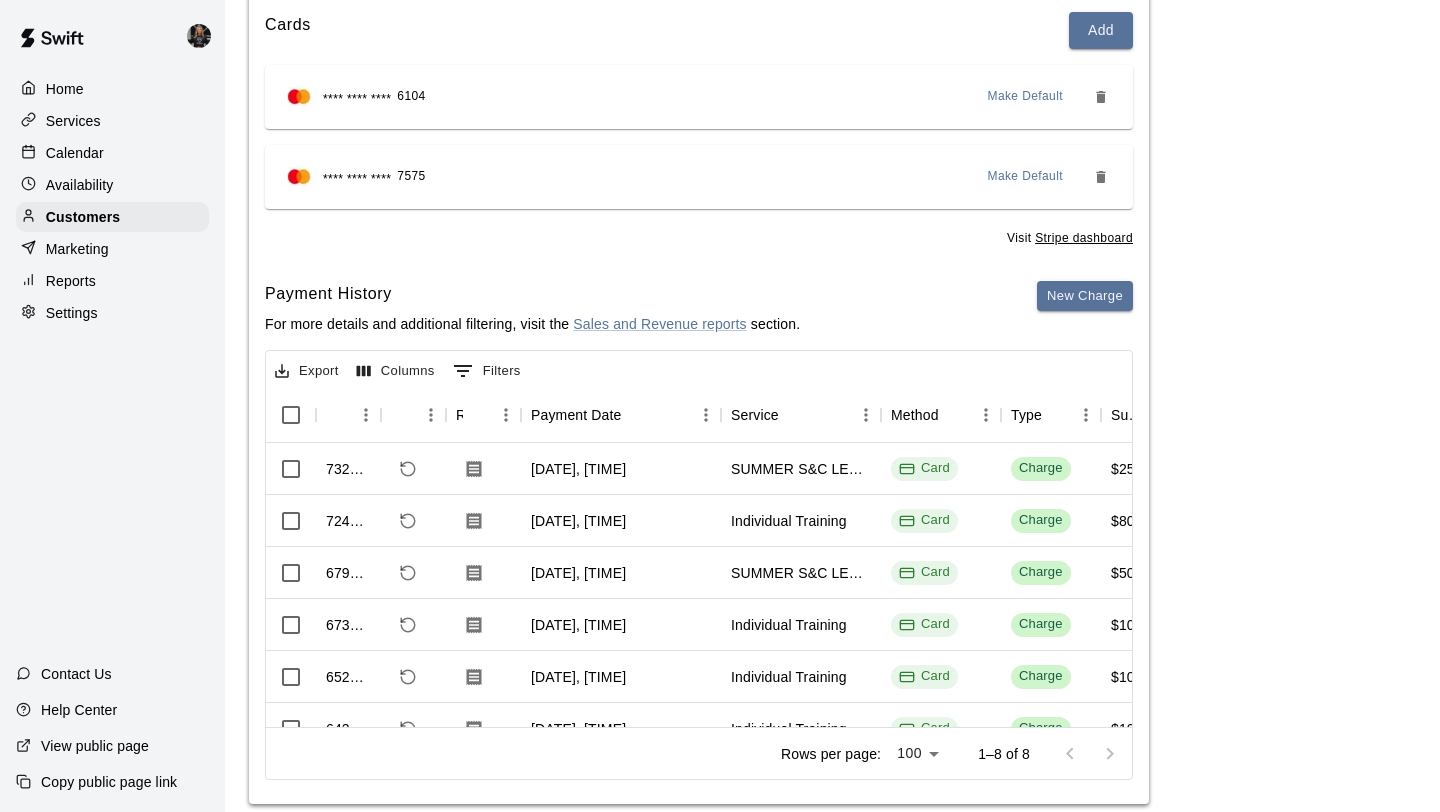 scroll, scrollTop: 237, scrollLeft: 0, axis: vertical 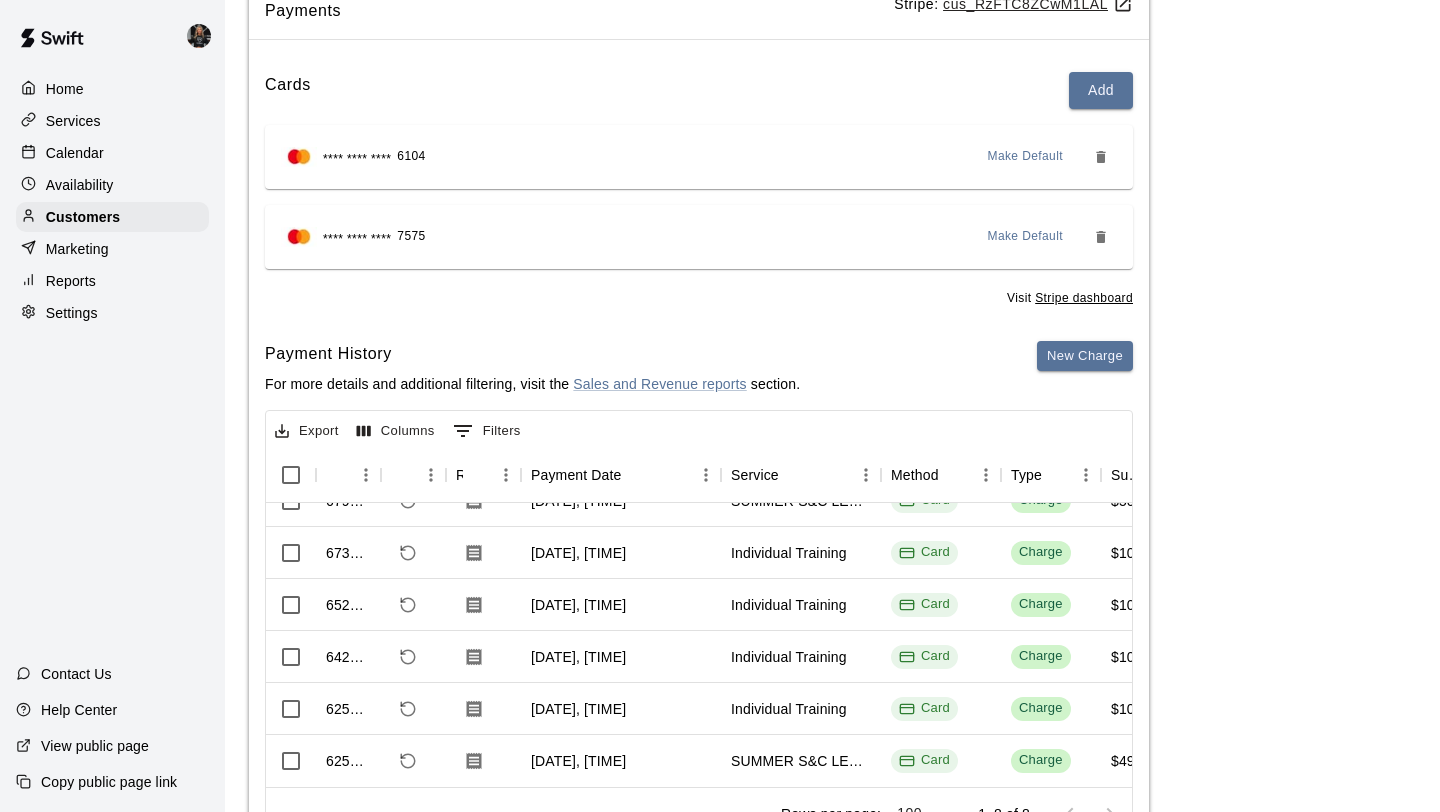 click on "Export" at bounding box center [307, 431] 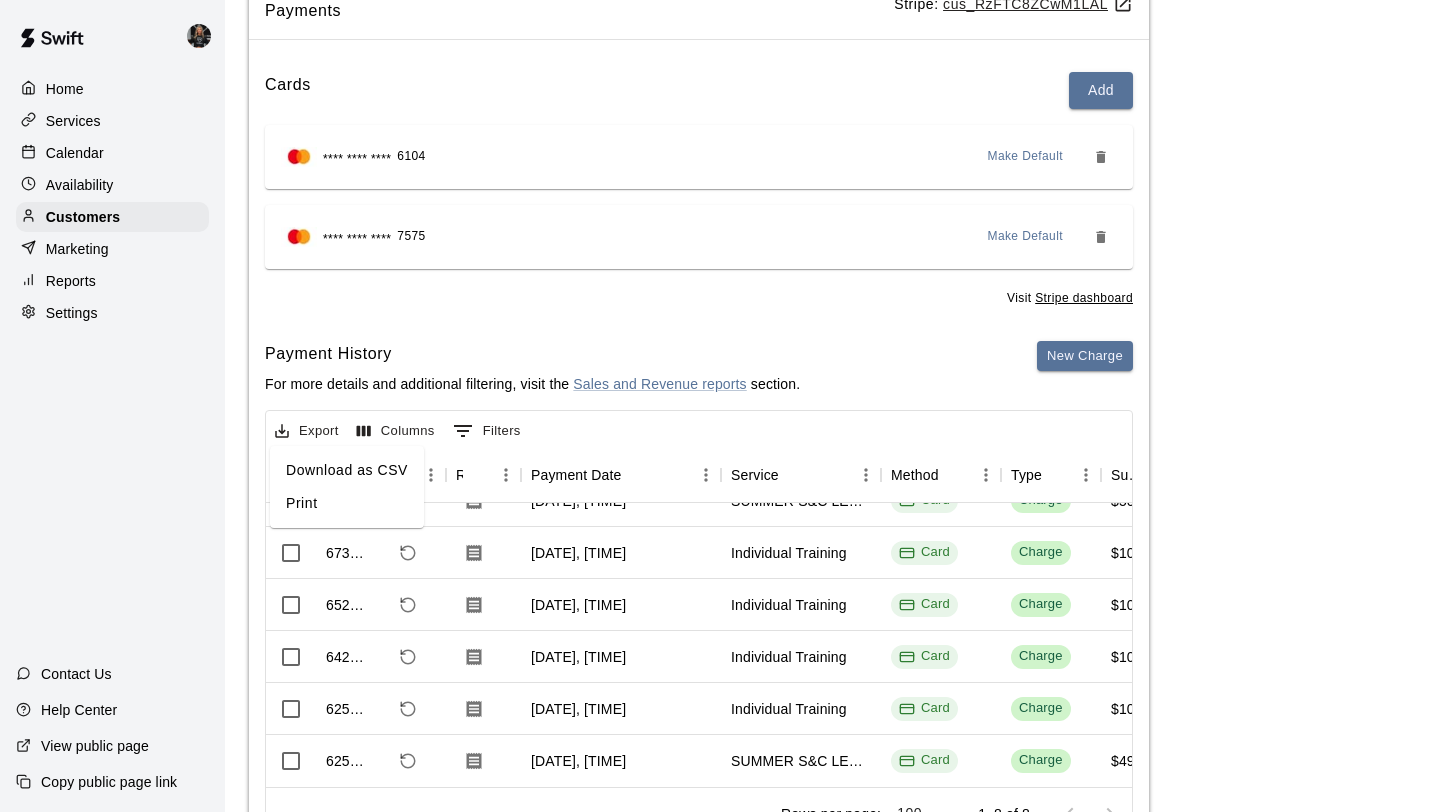 click on "Download as CSV" at bounding box center [347, 470] 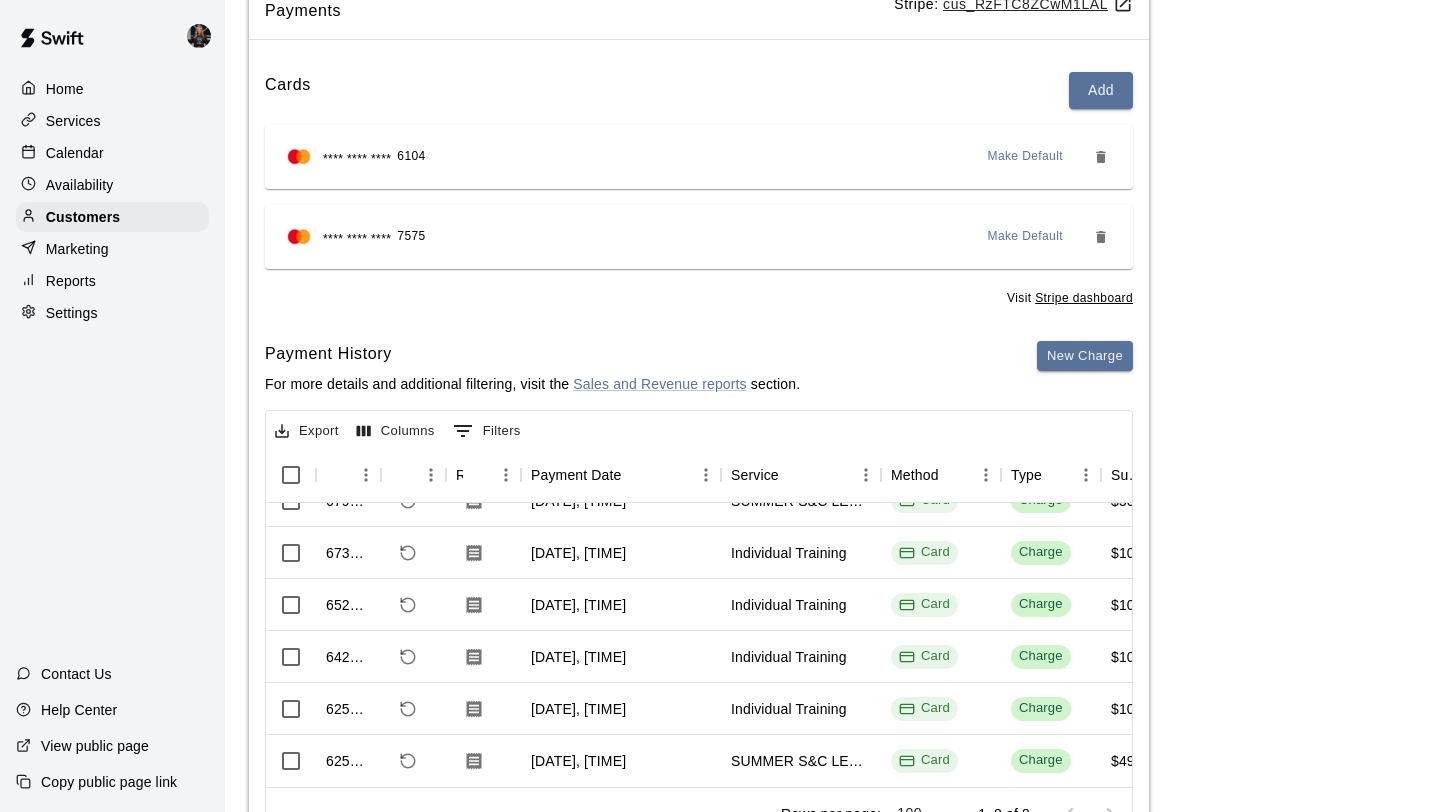 click on "Cards Add **** **** **** 6104 Make Default **** **** **** 7575 Make Default Visit   Stripe dashboard   Payment History For more details and additional filtering,   visit the   Sales and Revenue reports   section. New Charge Export Columns 0 Filters Id Refund Receipt Payment Date Service Method Type Subtotal Tax Custom Fee Total 732013 [DATE], [TIME] SUMMER S&C LEVEL 3 Card Charge $254.70 $0.00 $254.70 724150 [DATE], [TIME] Individual Training Card Charge $80.00 $0.00 $2.40 $82.40 679375 [DATE], [TIME] SUMMER S&C LEVEL 3 Card Charge $500.00 $0.00 $500.00 673503 [DATE], [TIME] Individual Training Card Charge $100.00 $0.00 $3.00 $103.00 652855 [DATE], [TIME] Individual Training Card Charge $100.00 $0.00 $3.00 $103.00 642300 [DATE], [TIME] Individual Training Card Charge $100.00 $0.00 $3.00 $103.00 625887 [DATE], [TIME] Individual Training Card Charge $100.00 $0.00 $3.00 $103.00 625829 [DATE], [TIME] SUMMER S&C LEVEL 3 Card Charge $491.78 $0.00 $491.78 100" at bounding box center [699, 460] 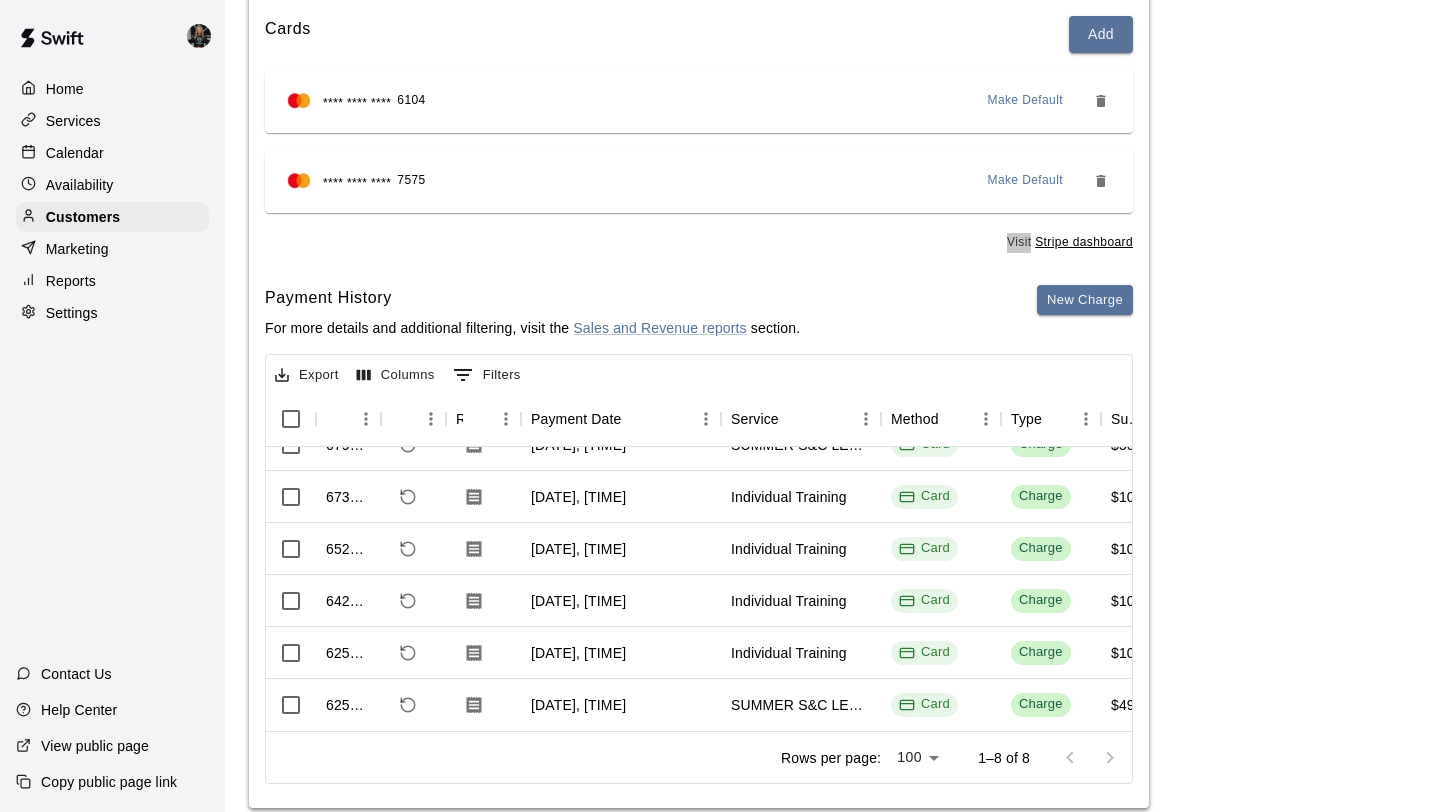 scroll, scrollTop: 278, scrollLeft: 0, axis: vertical 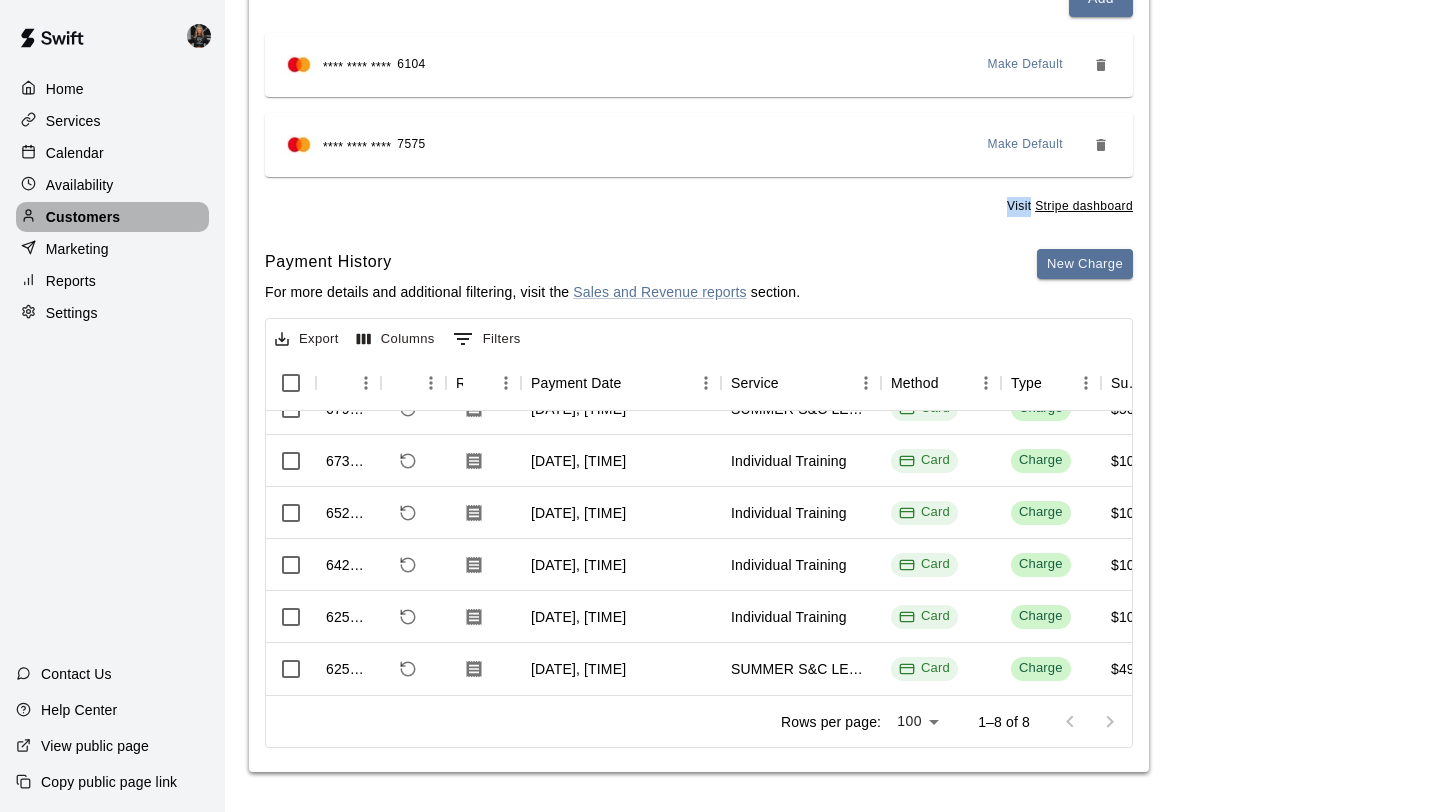 click on "Customers" at bounding box center [112, 217] 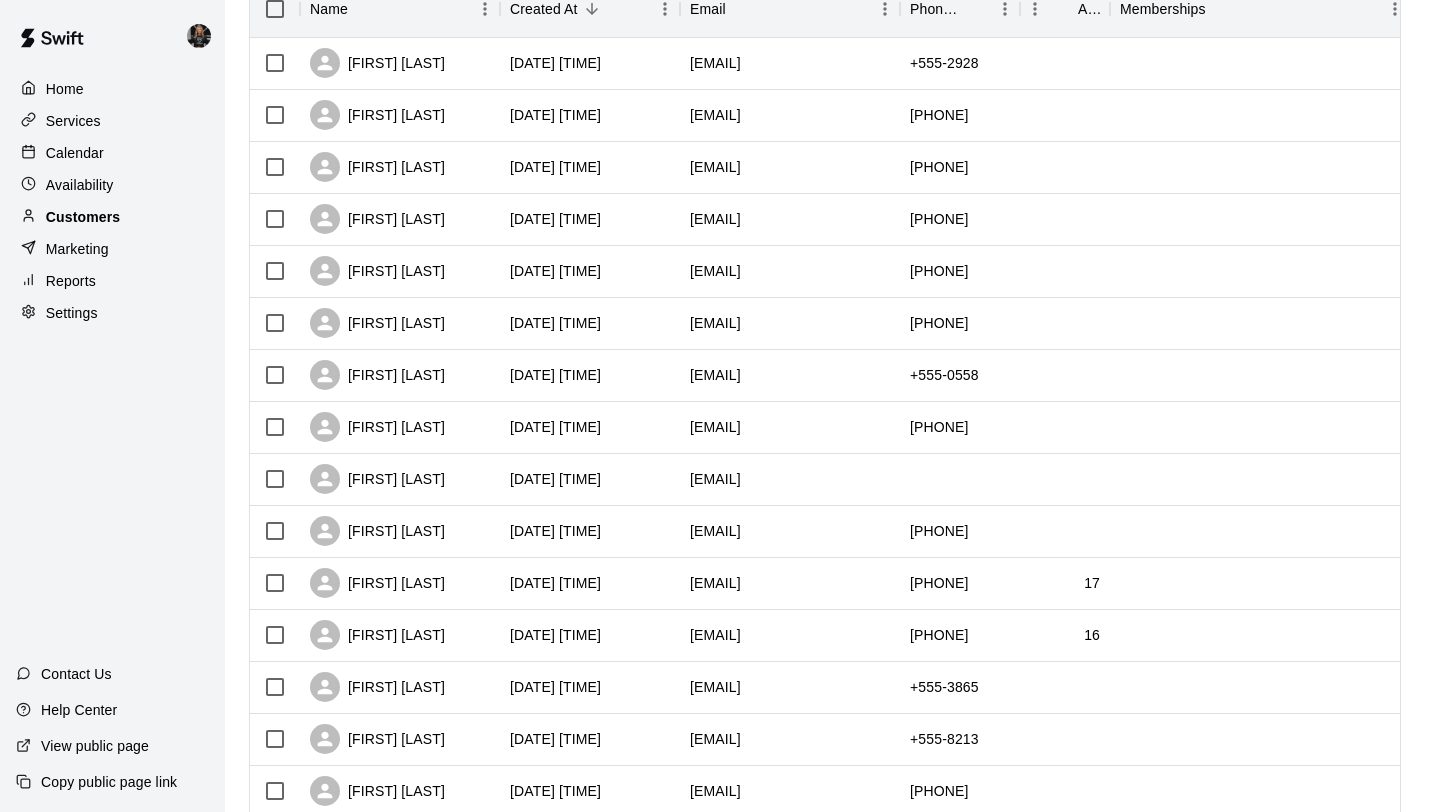 scroll, scrollTop: 0, scrollLeft: 0, axis: both 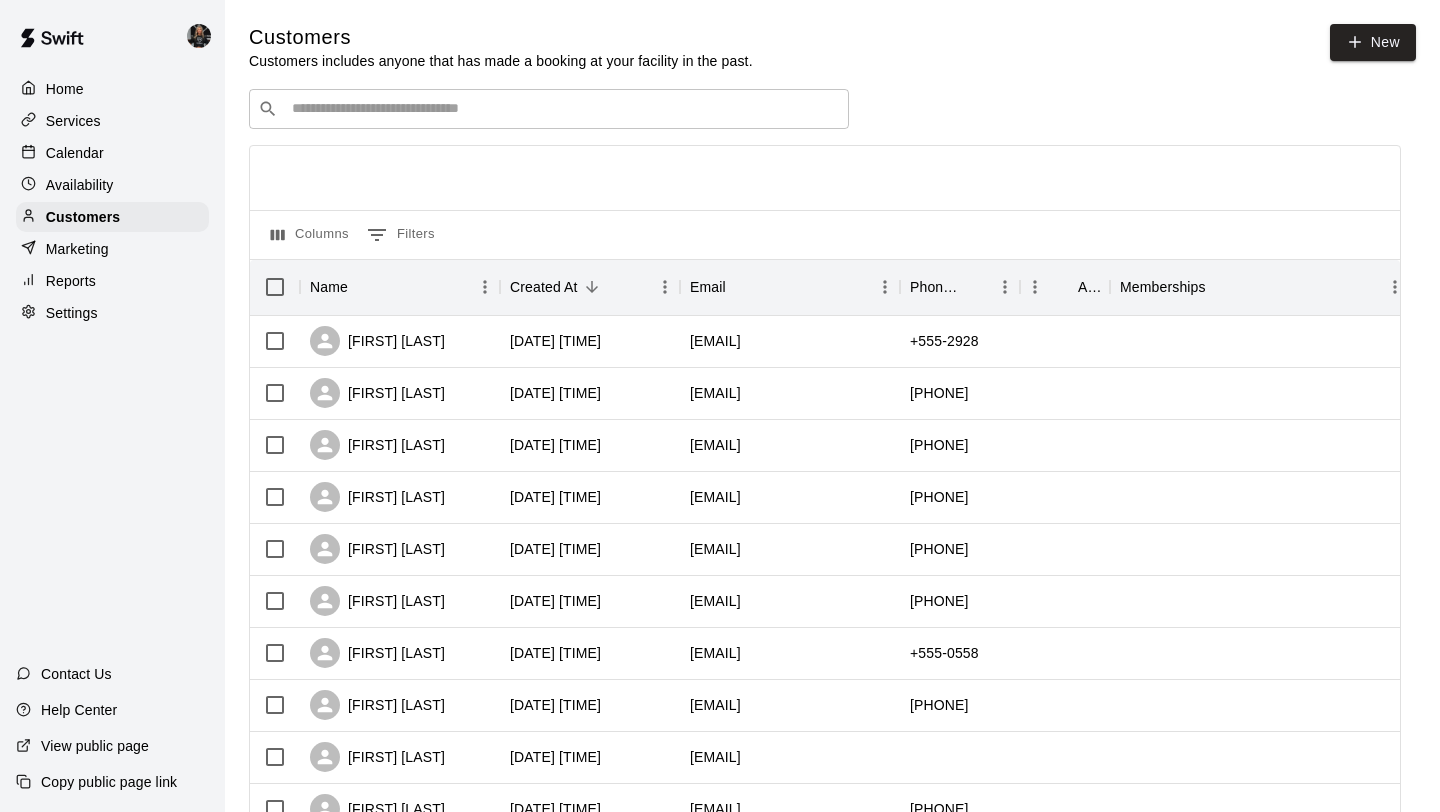 click at bounding box center [563, 109] 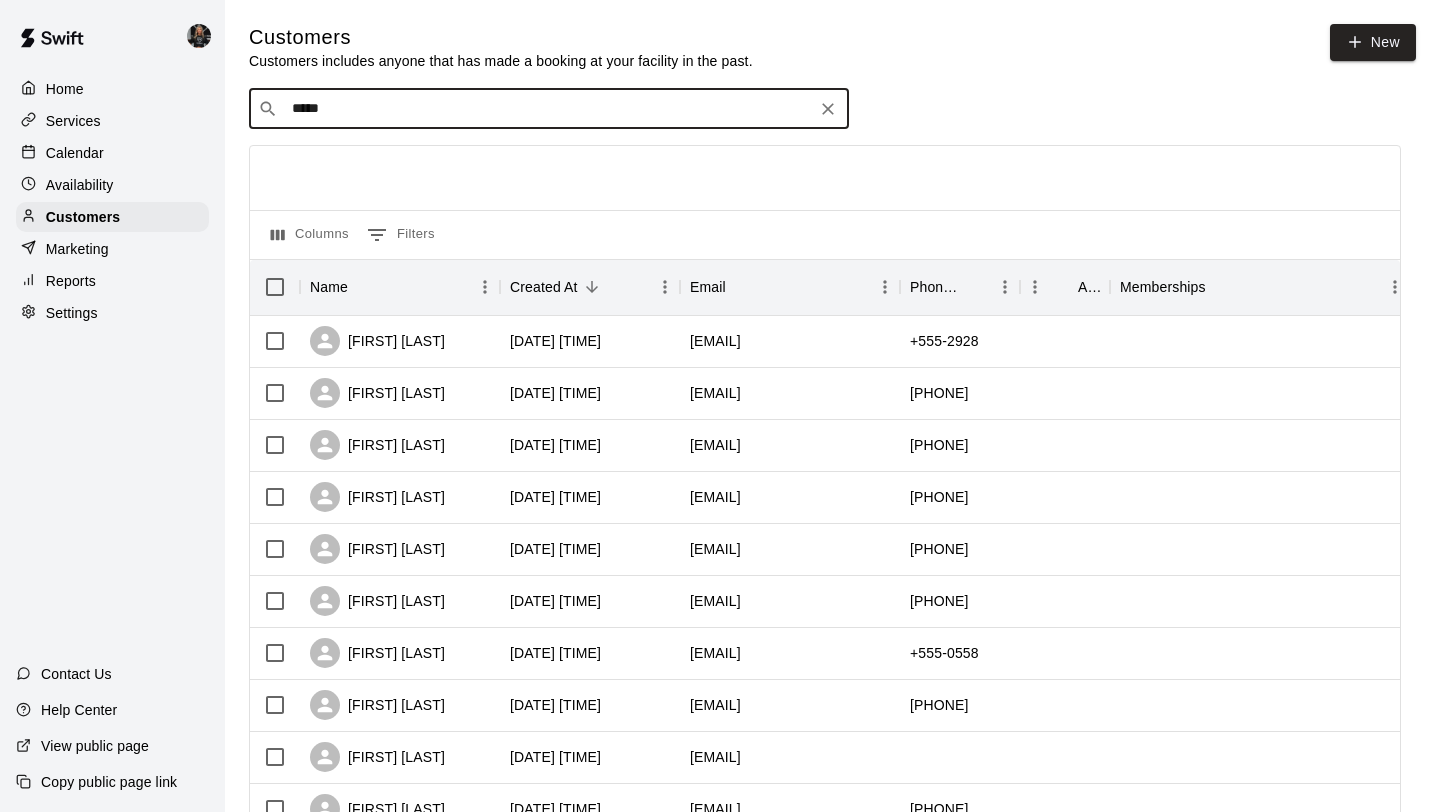 type on "******" 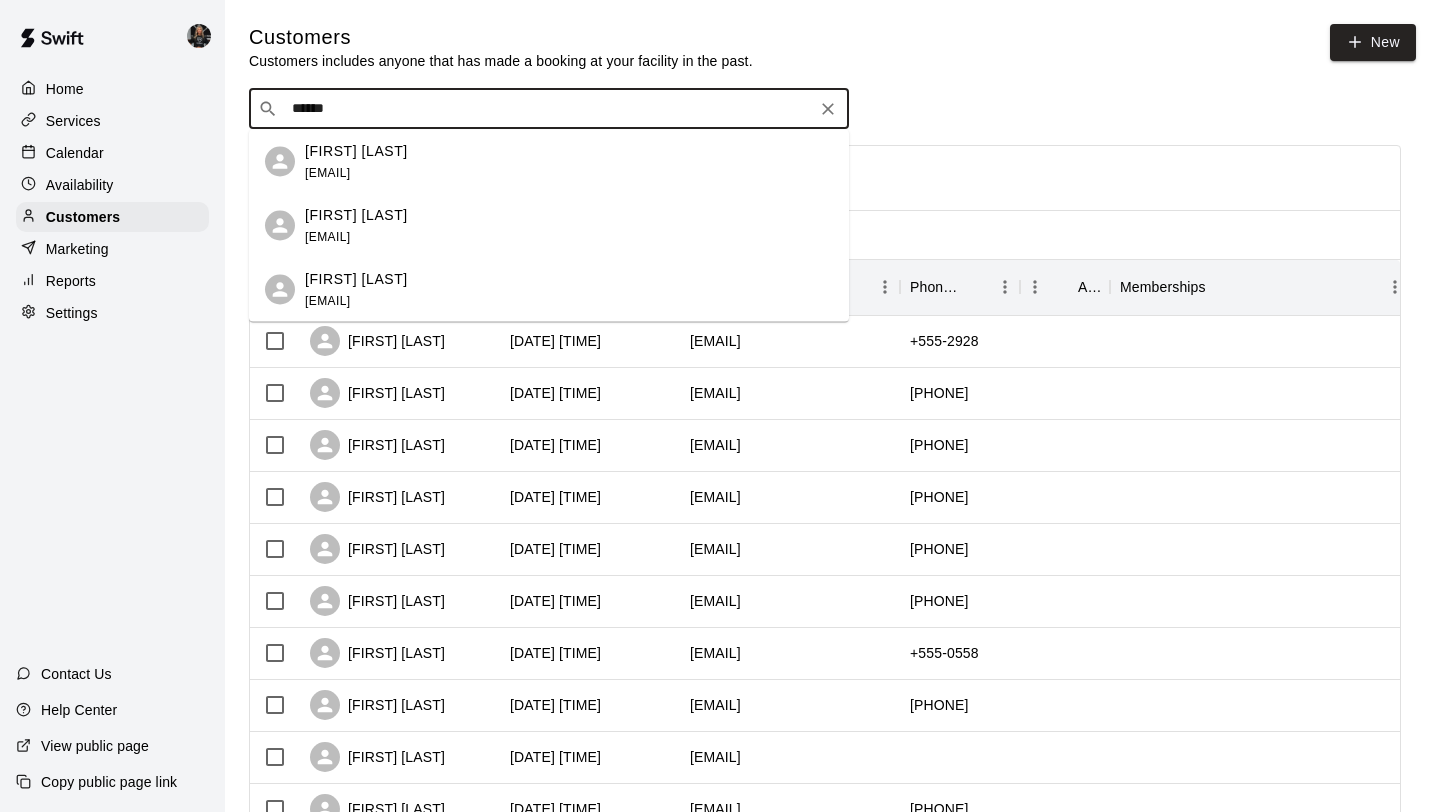 click on "[FIRST] [LAST] [EMAIL]" at bounding box center (356, 161) 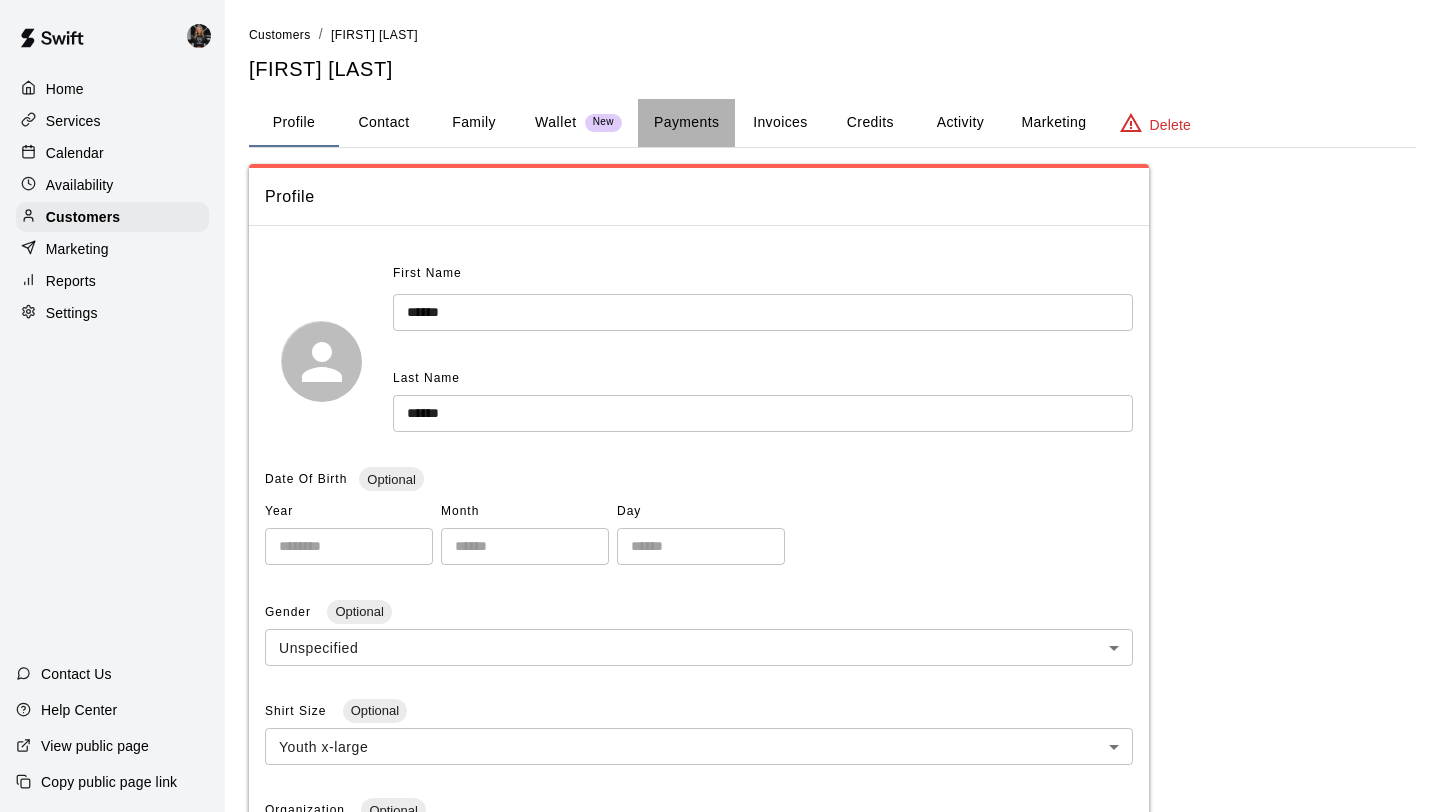 click on "Payments" at bounding box center (686, 123) 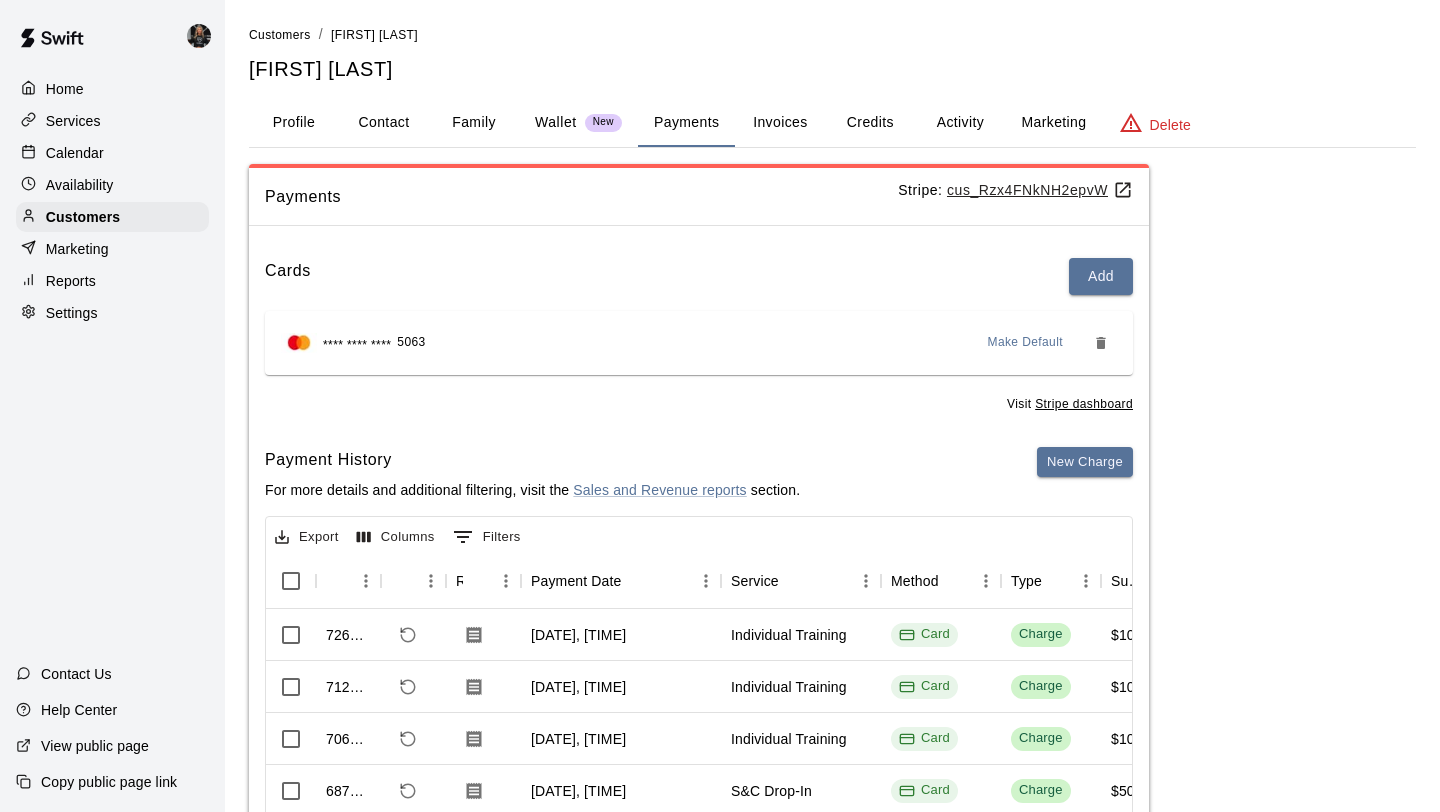 scroll, scrollTop: 0, scrollLeft: 0, axis: both 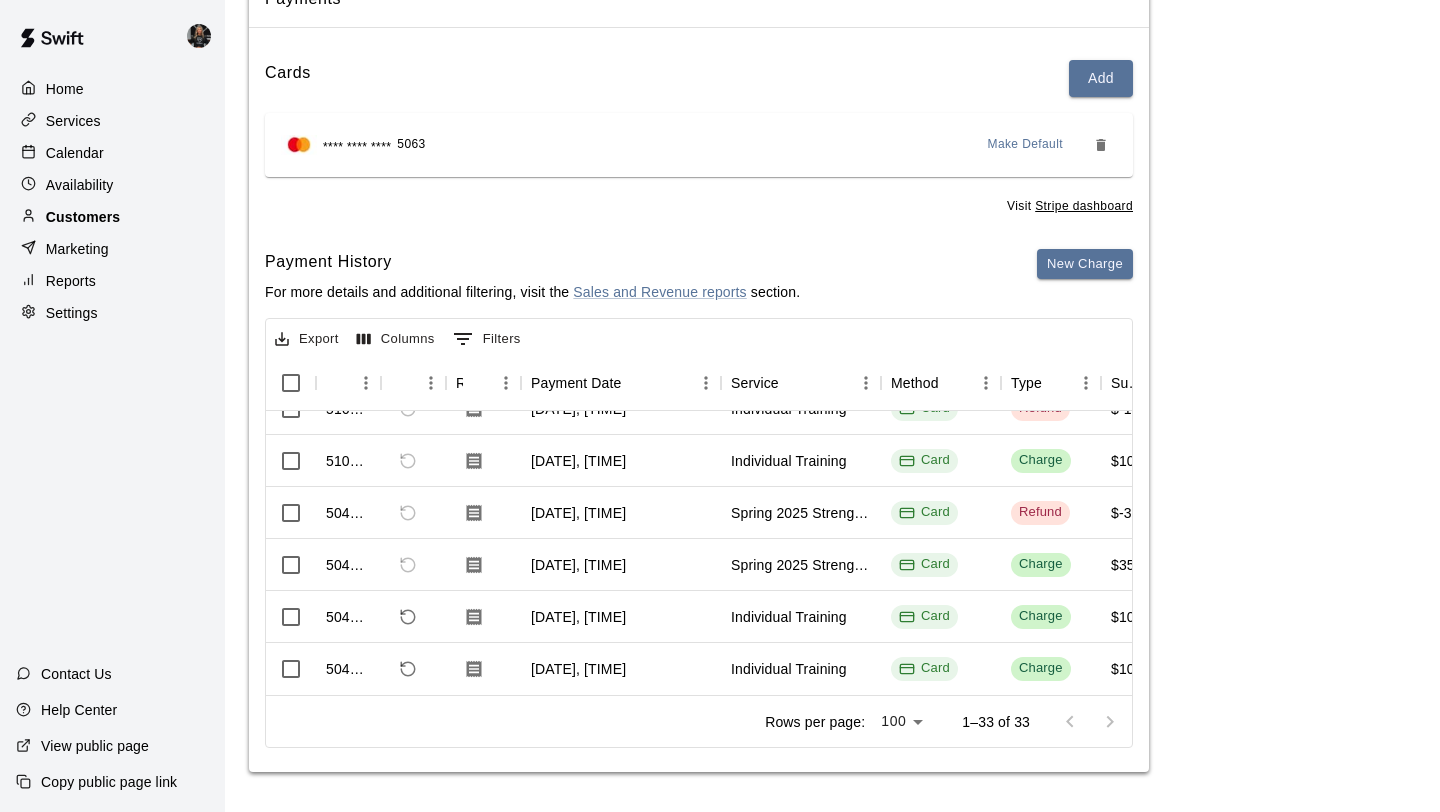 click on "Customers" at bounding box center [83, 217] 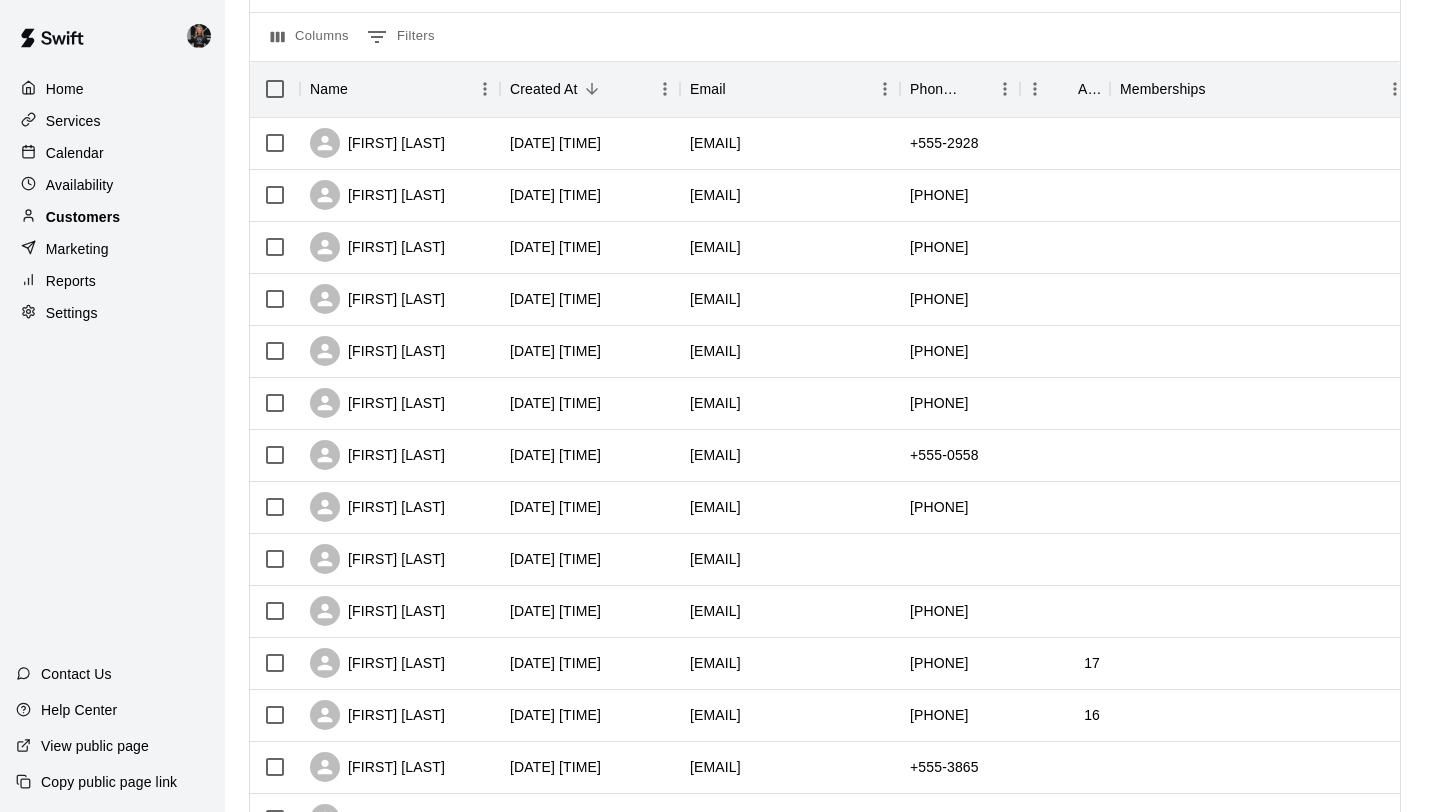 scroll, scrollTop: 0, scrollLeft: 0, axis: both 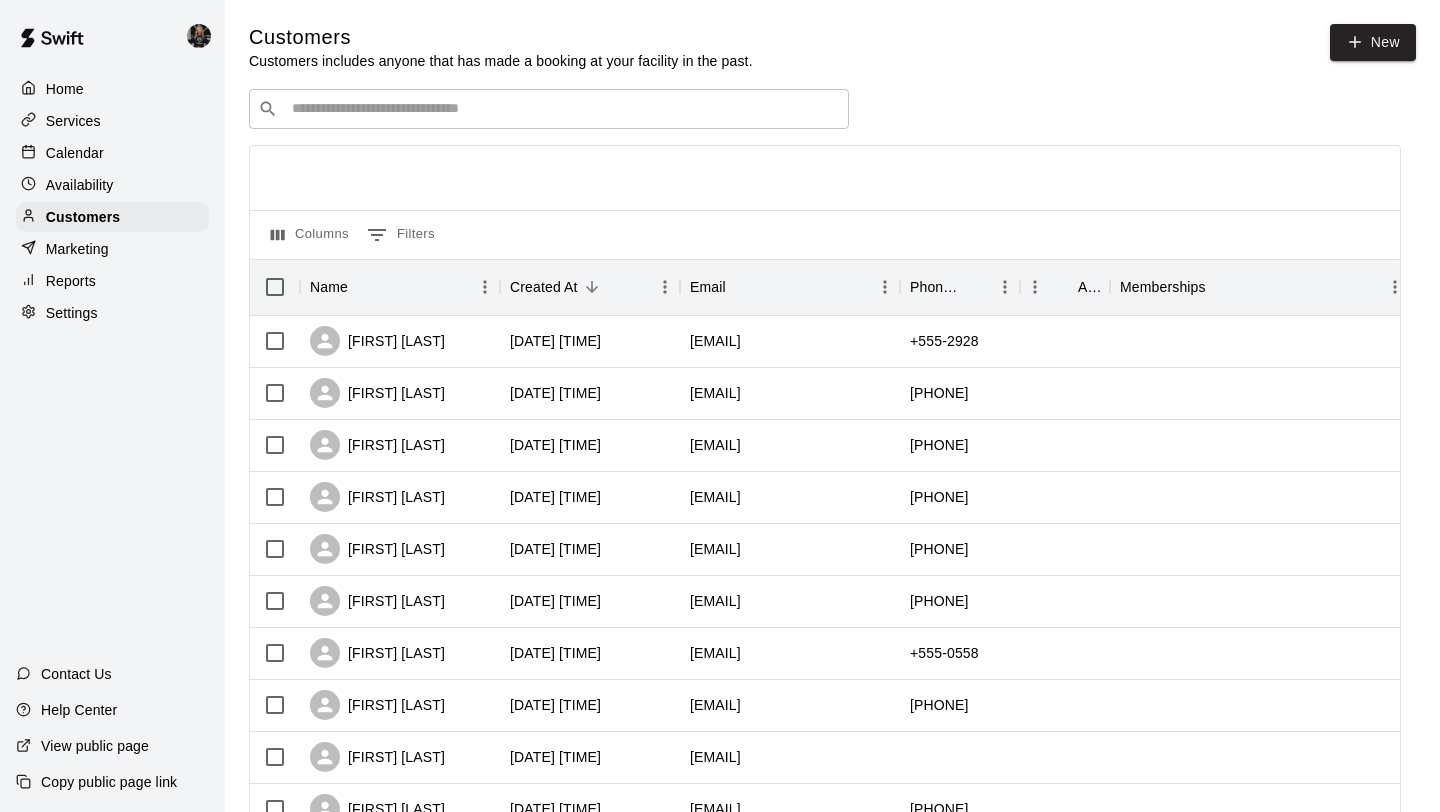 click on "Customers Customers includes anyone that has made a booking at your facility in the past.   New ​ ​ Columns 0 Filters Name Created At Email Phone Number Age Memberships [FIRST] [LAST] [DATE] [TIME] [EMAIL] [PHONE] [AGE] Memberships [FIRST] [LAST] [DATE] [TIME] [EMAIL] [PHONE] [AGE] Memberships [FIRST] [LAST] [DATE] [TIME] [EMAIL] [PHONE] [AGE] Memberships [FIRST] [LAST] [DATE] [TIME] [EMAIL] [PHONE] [AGE] Memberships [FIRST] [LAST] [DATE] [TIME] [EMAIL] [PHONE] [AGE] Memberships [FIRST] [LAST] [DATE] [TIME] [EMAIL] [PHONE] [AGE] Memberships [FIRST] [LAST] [DATE] [TIME] [EMAIL] [PHONE] [AGE] Memberships [FIRST] [LAST] [DATE] [TIME] [EMAIL] [PHONE] [AGE] Memberships [FIRST] [LAST] [DATE] [TIME] [EMAIL] [PHONE] [AGE] Memberships [FIRST] [LAST] [DATE] [TIME] [EMAIL] [PHONE] [AGE] 17 [FIRST] [LAST] [DATE] [TIME] [EMAIL] [PHONE] 16 [FIRST] [LAST] [PHONE]" at bounding box center [832, 847] 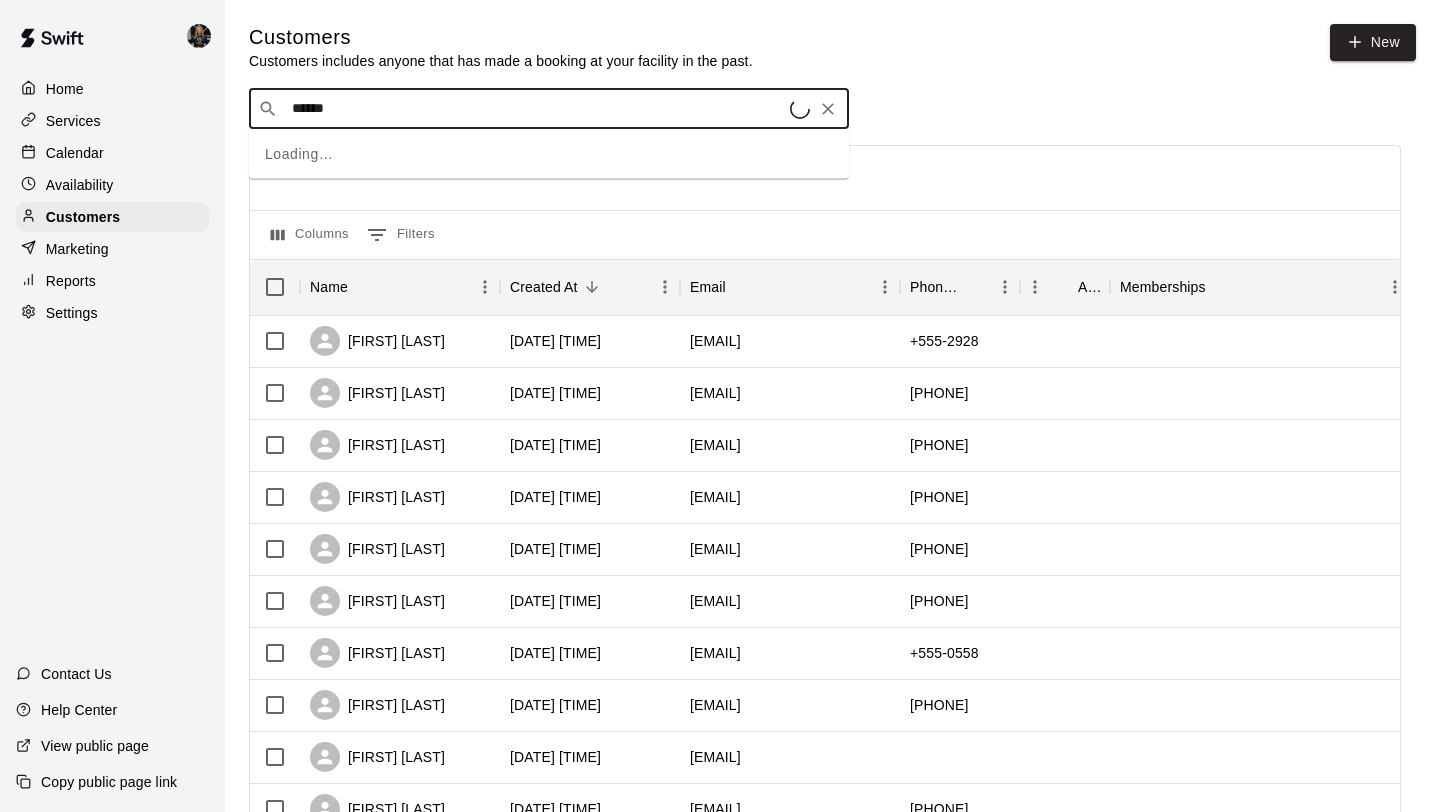 type on "*******" 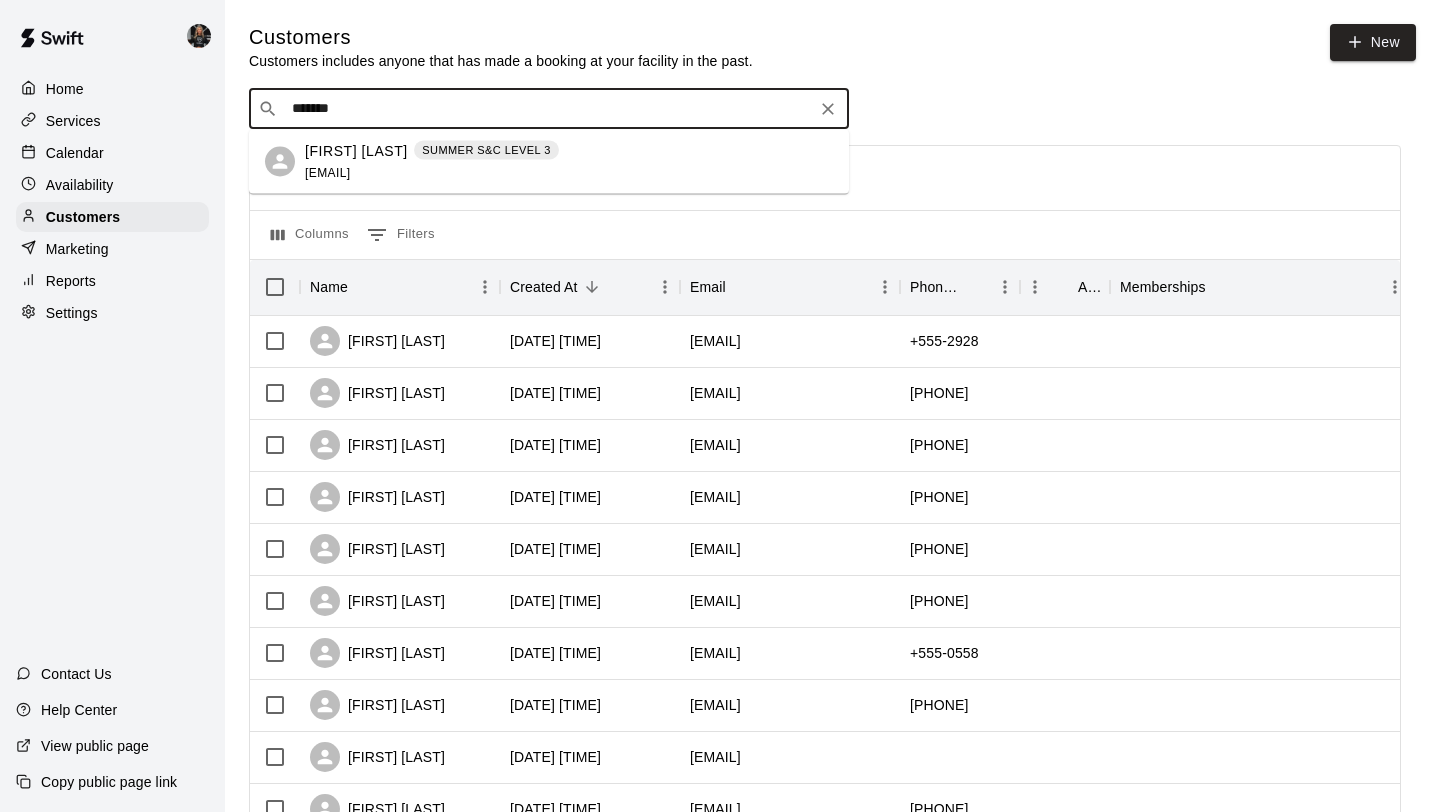 click on "[FIRST] [LAST]" at bounding box center (356, 150) 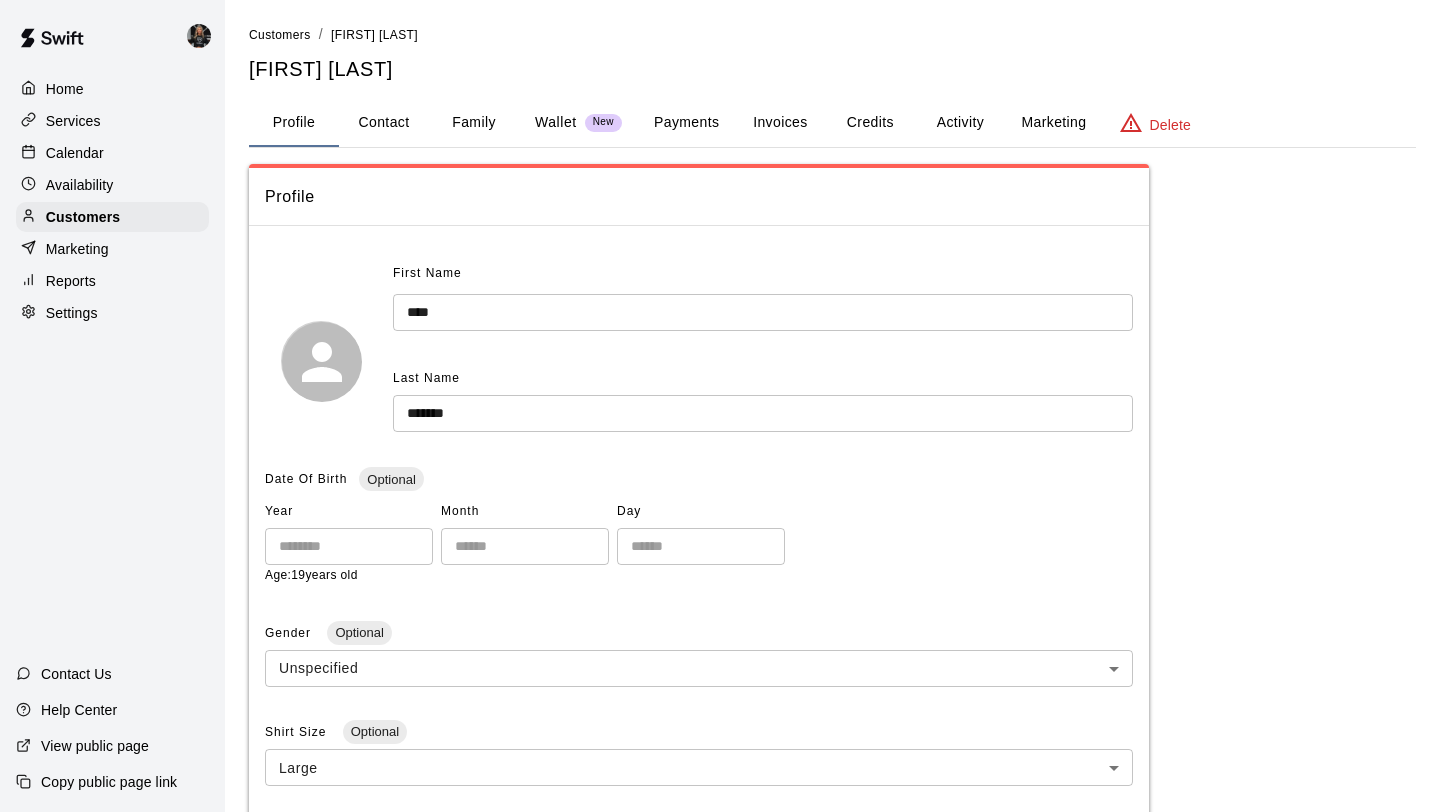 click on "Payments" at bounding box center [686, 123] 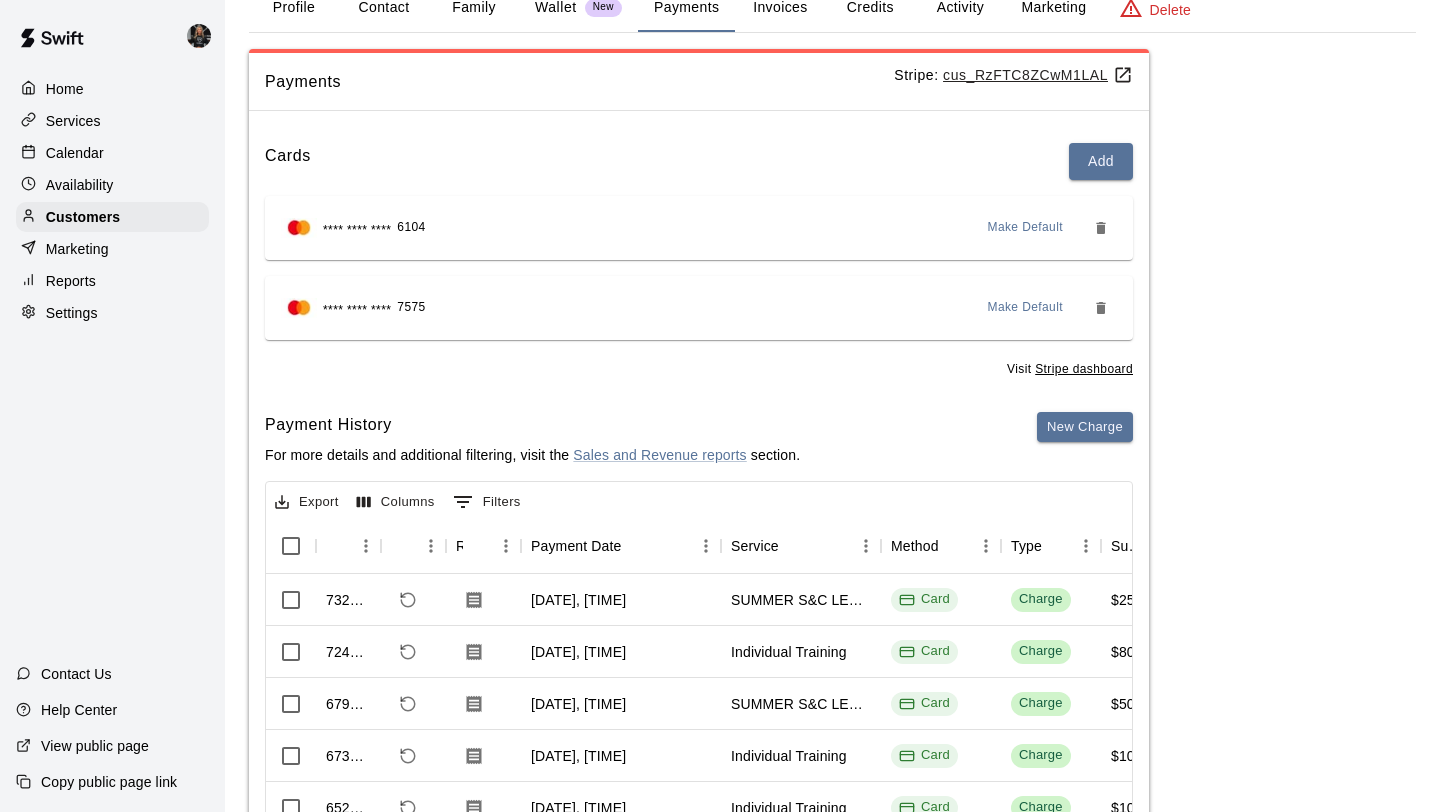 scroll, scrollTop: 278, scrollLeft: 0, axis: vertical 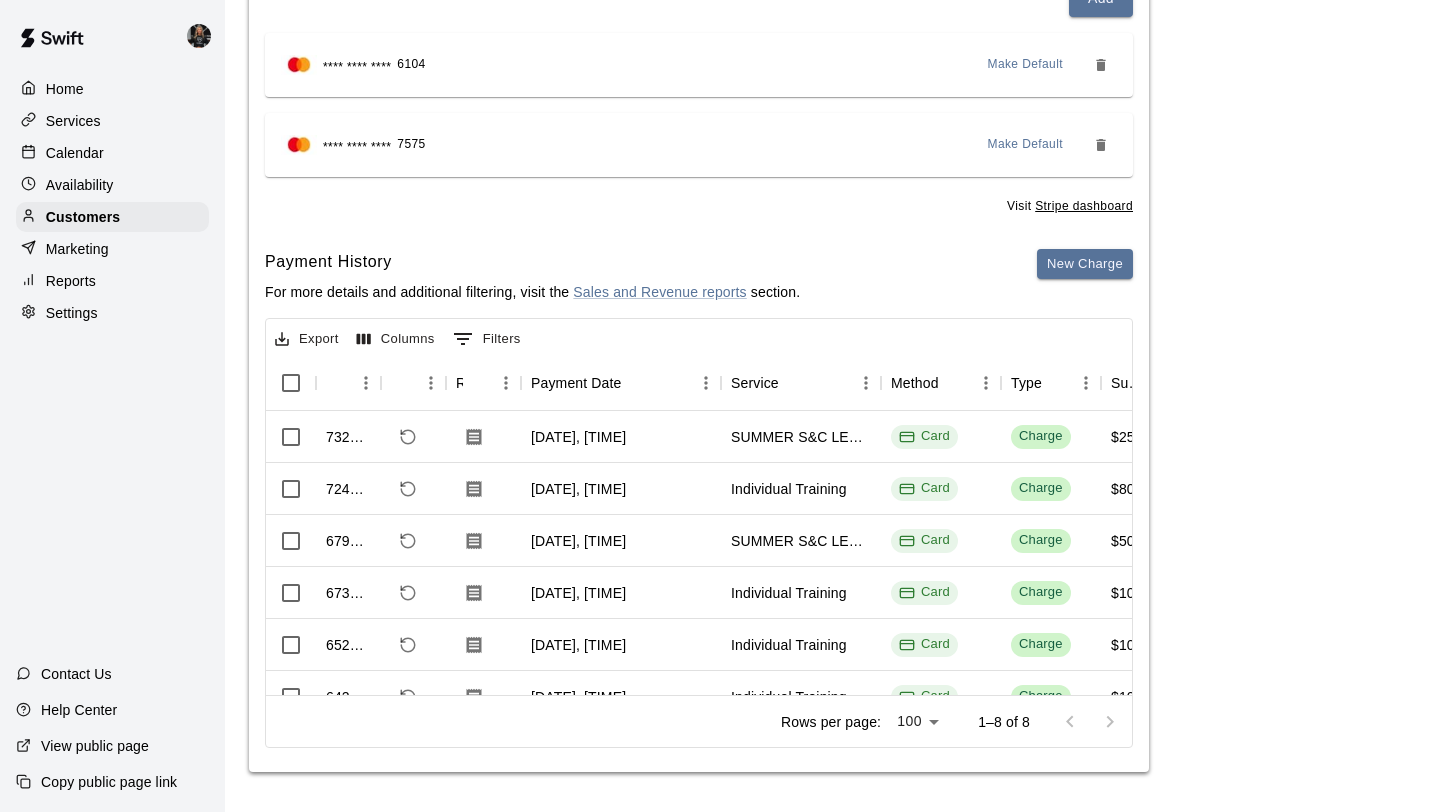 click on "Export" at bounding box center [307, 339] 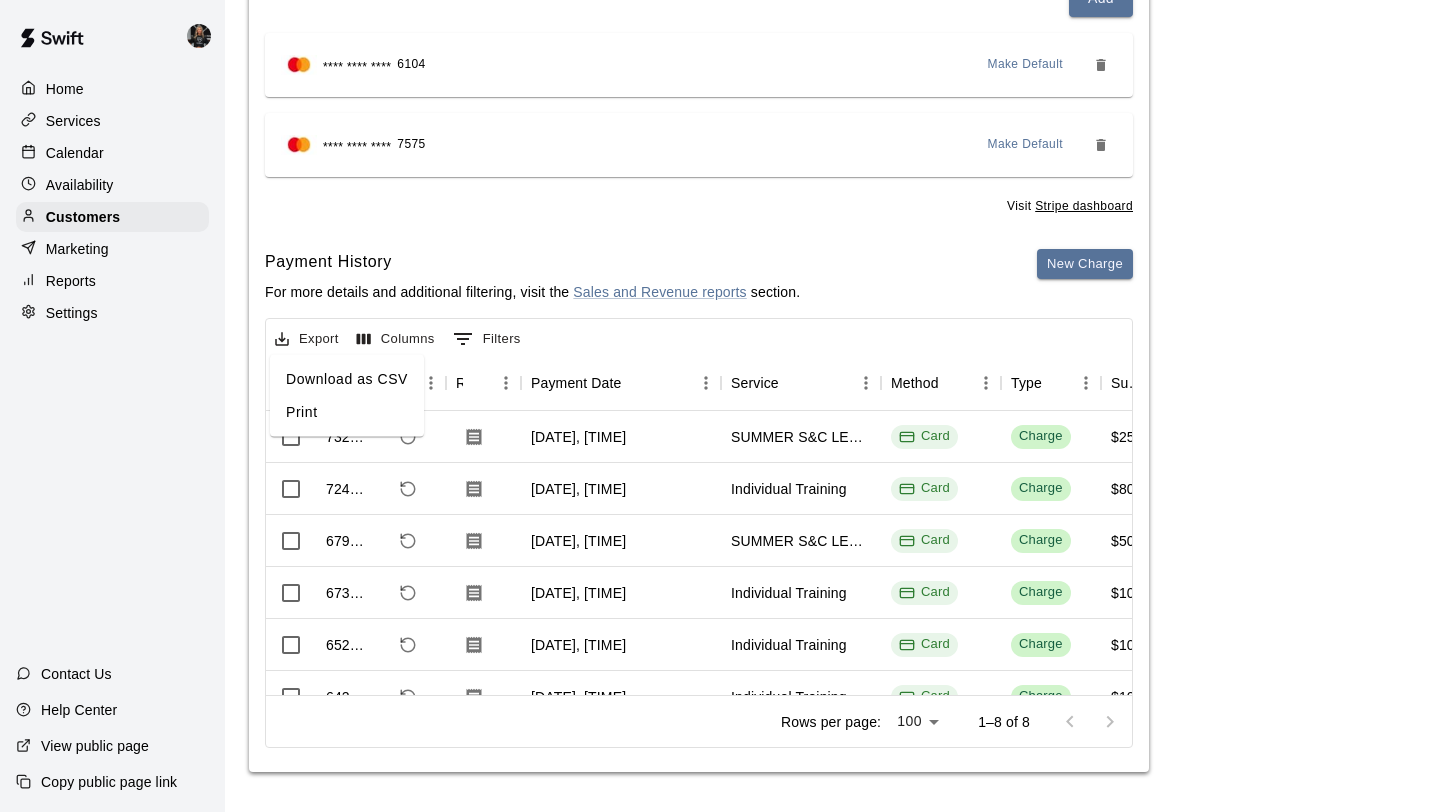 click on "Download as CSV" at bounding box center [347, 379] 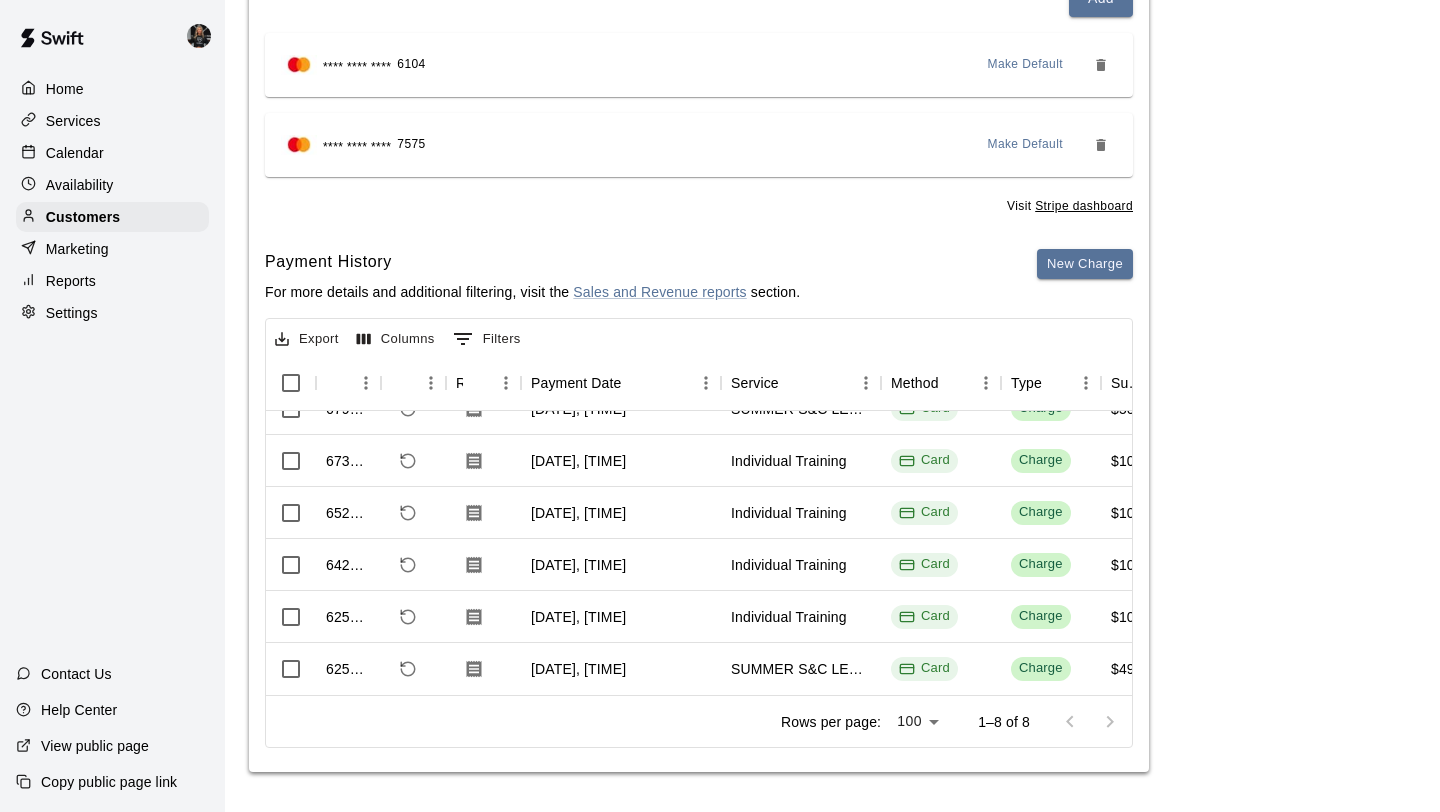 scroll, scrollTop: 0, scrollLeft: 0, axis: both 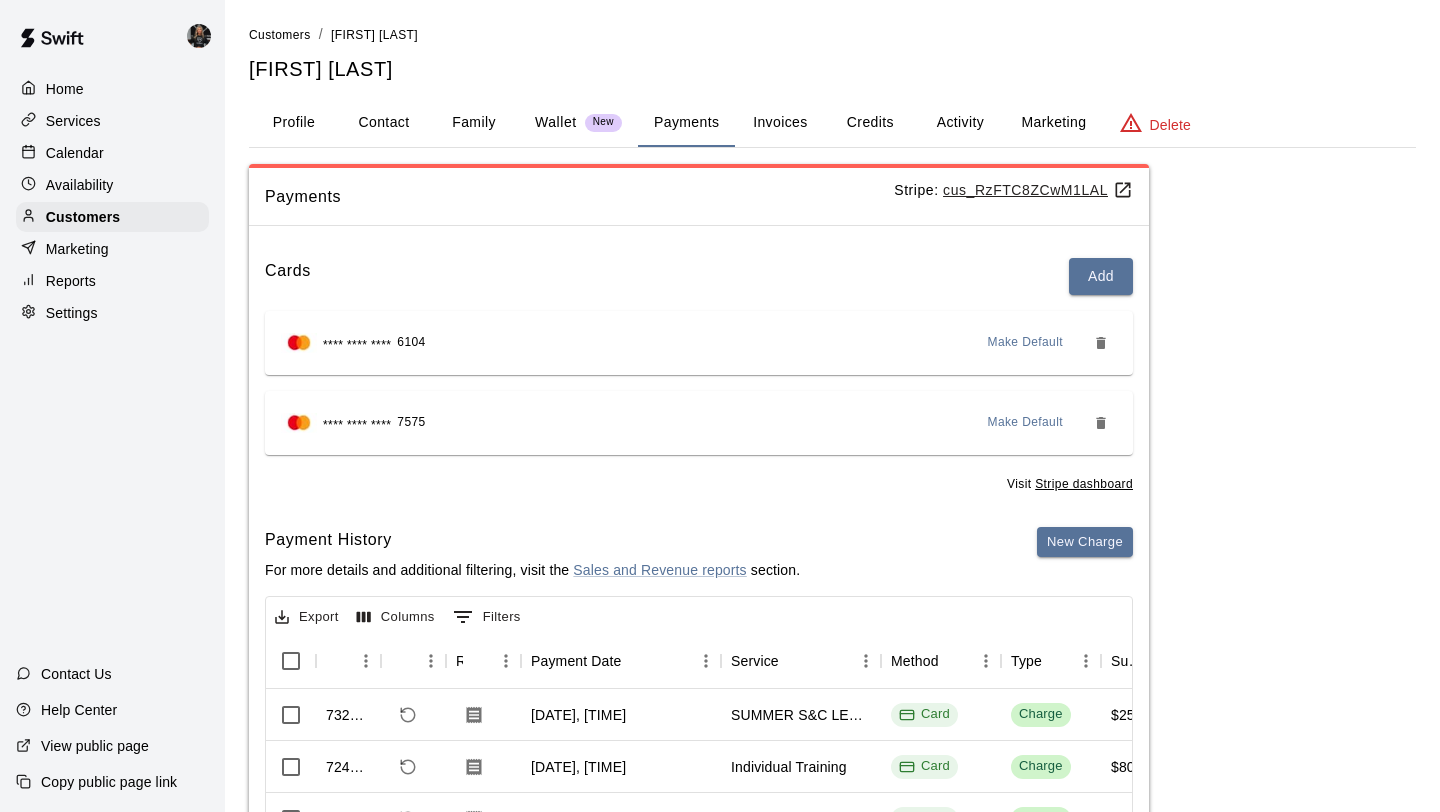 click on "Stripe dashboard" at bounding box center [1084, 484] 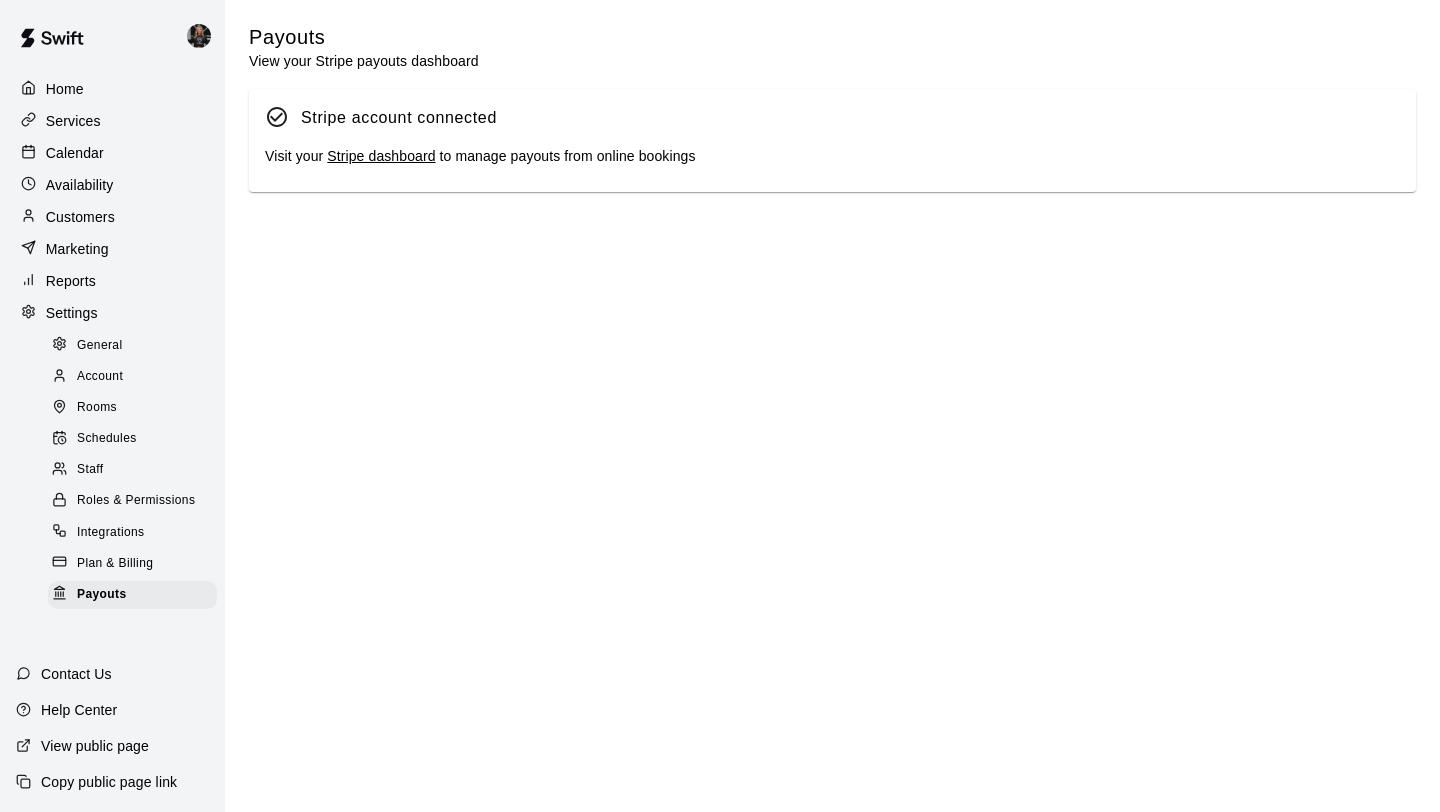 click on "Stripe dashboard" at bounding box center (381, 156) 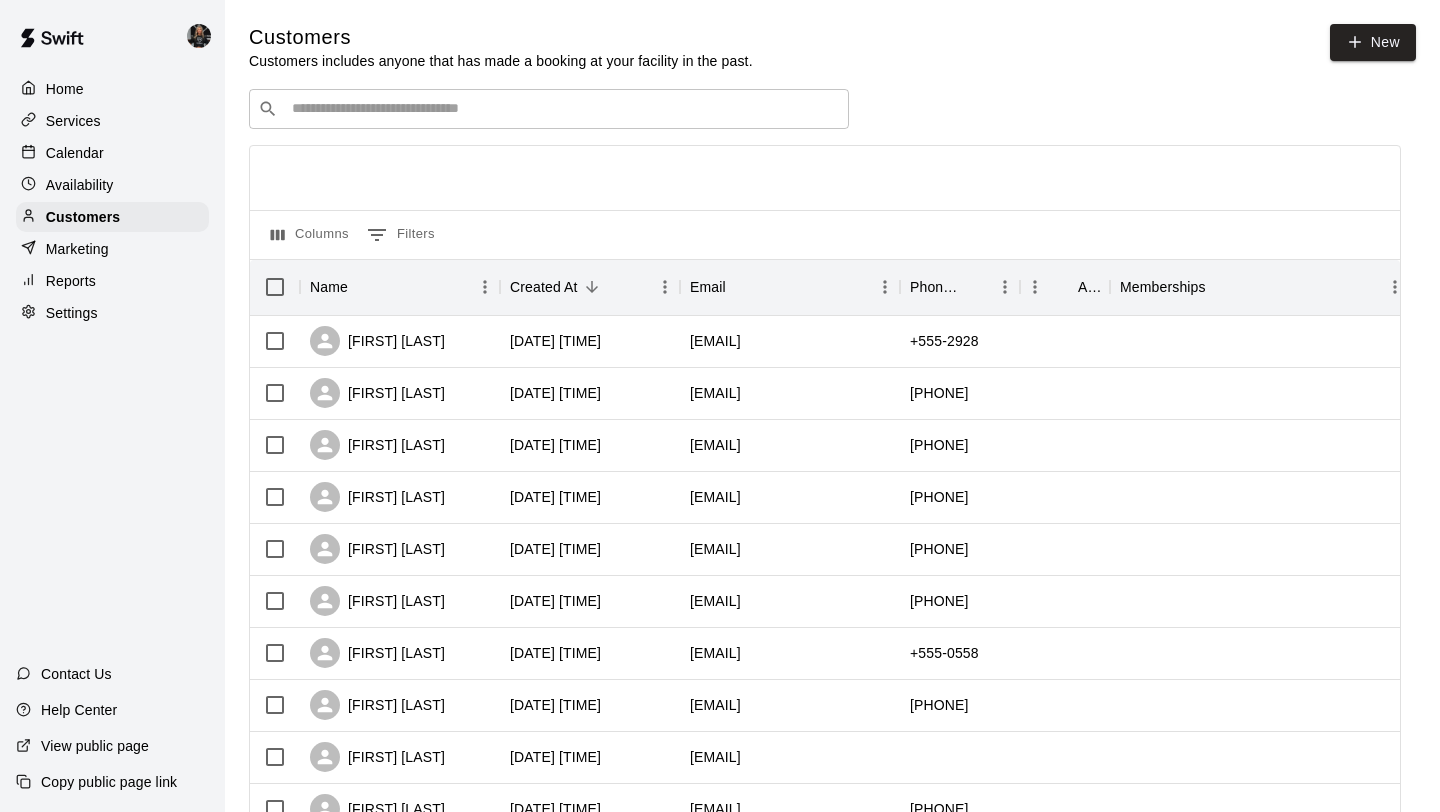click at bounding box center (563, 109) 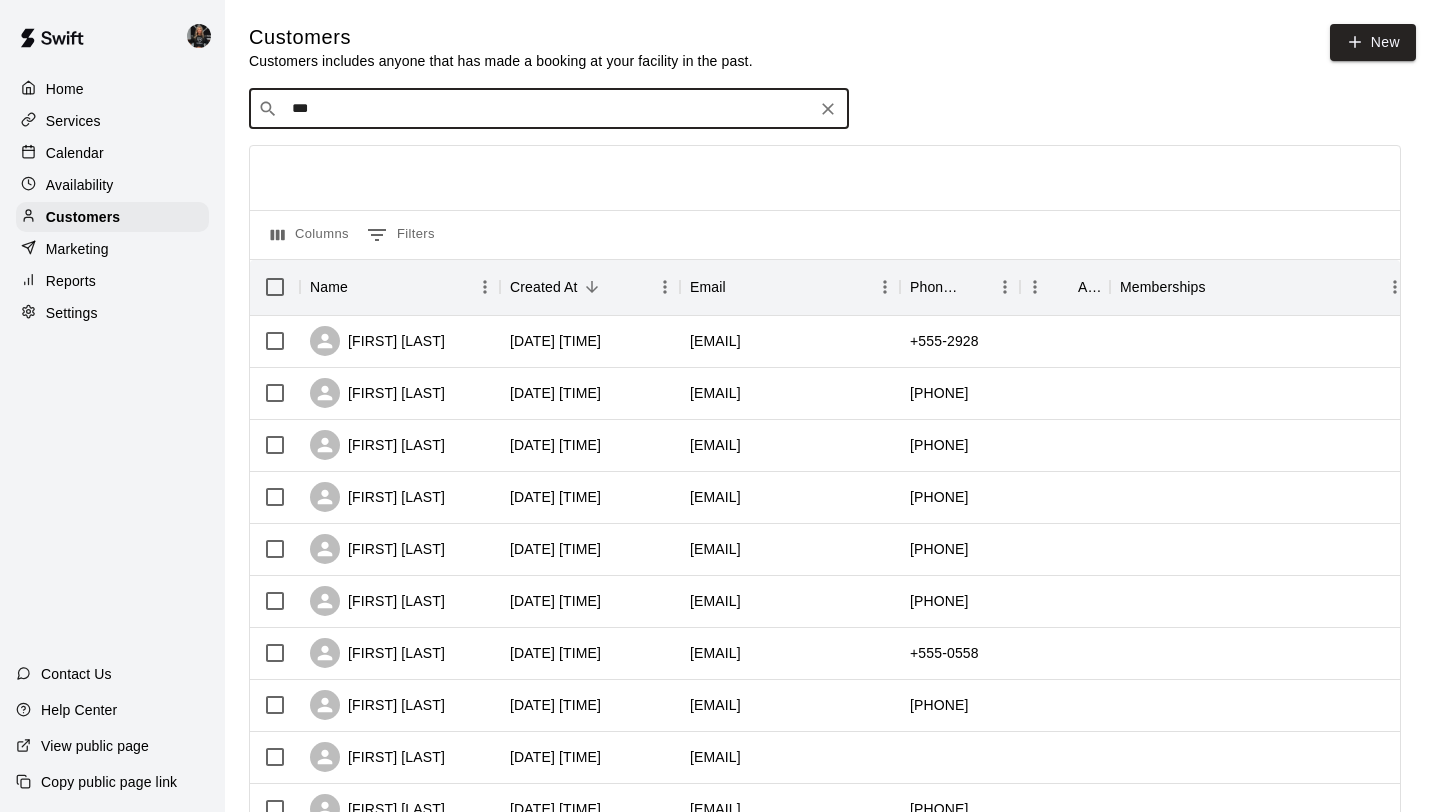 type on "****" 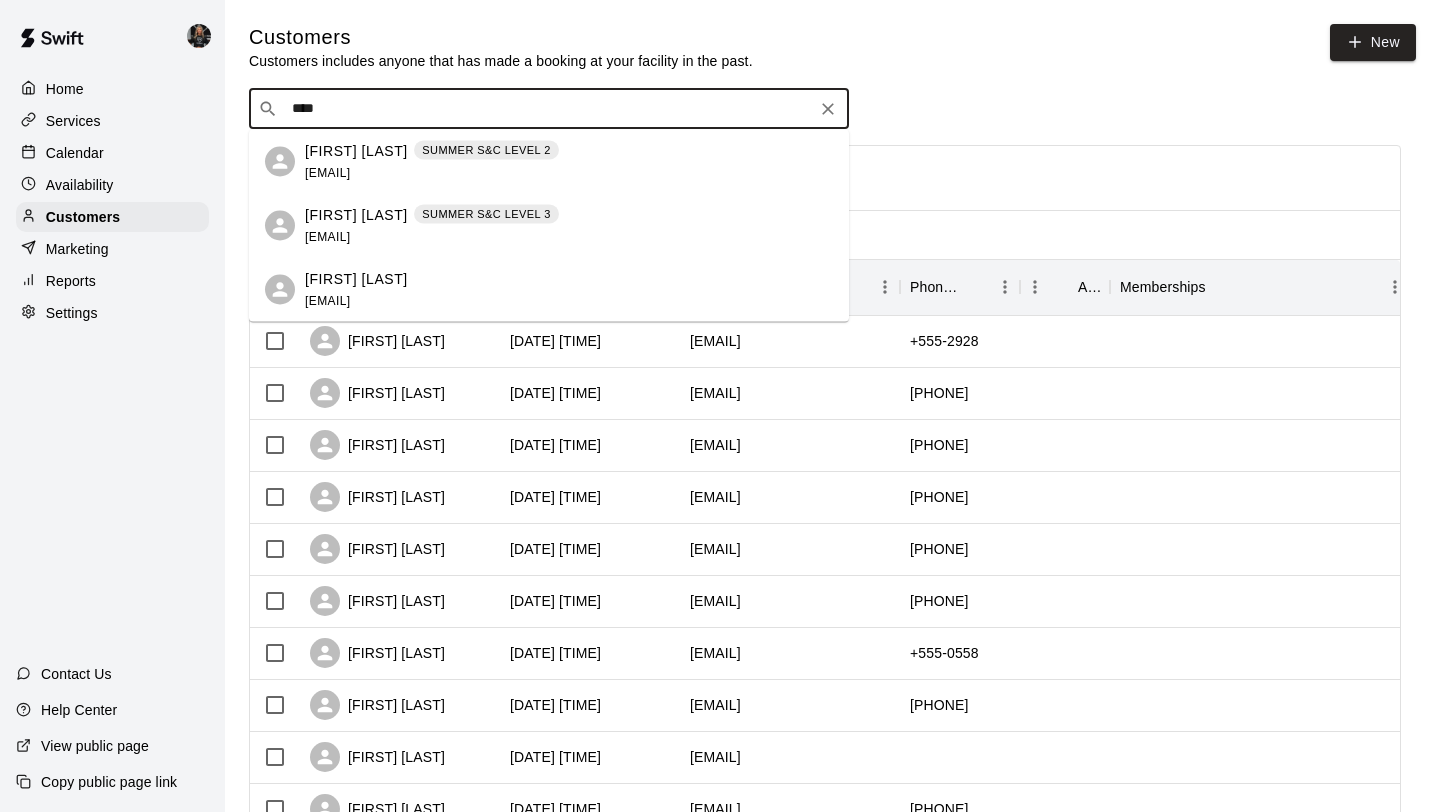 click on "[FIRST] [LAST]" at bounding box center [356, 214] 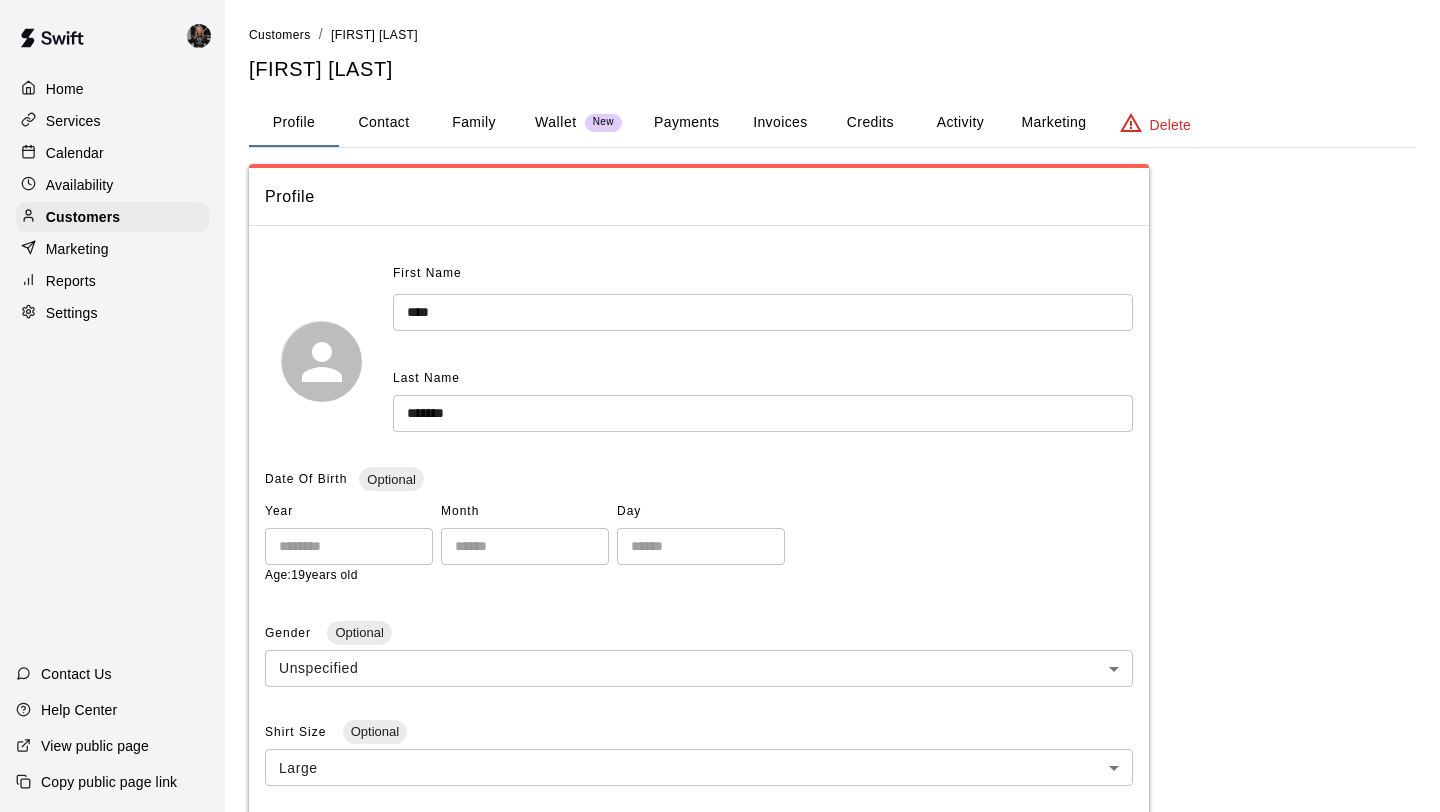 click on "Payments" at bounding box center (686, 123) 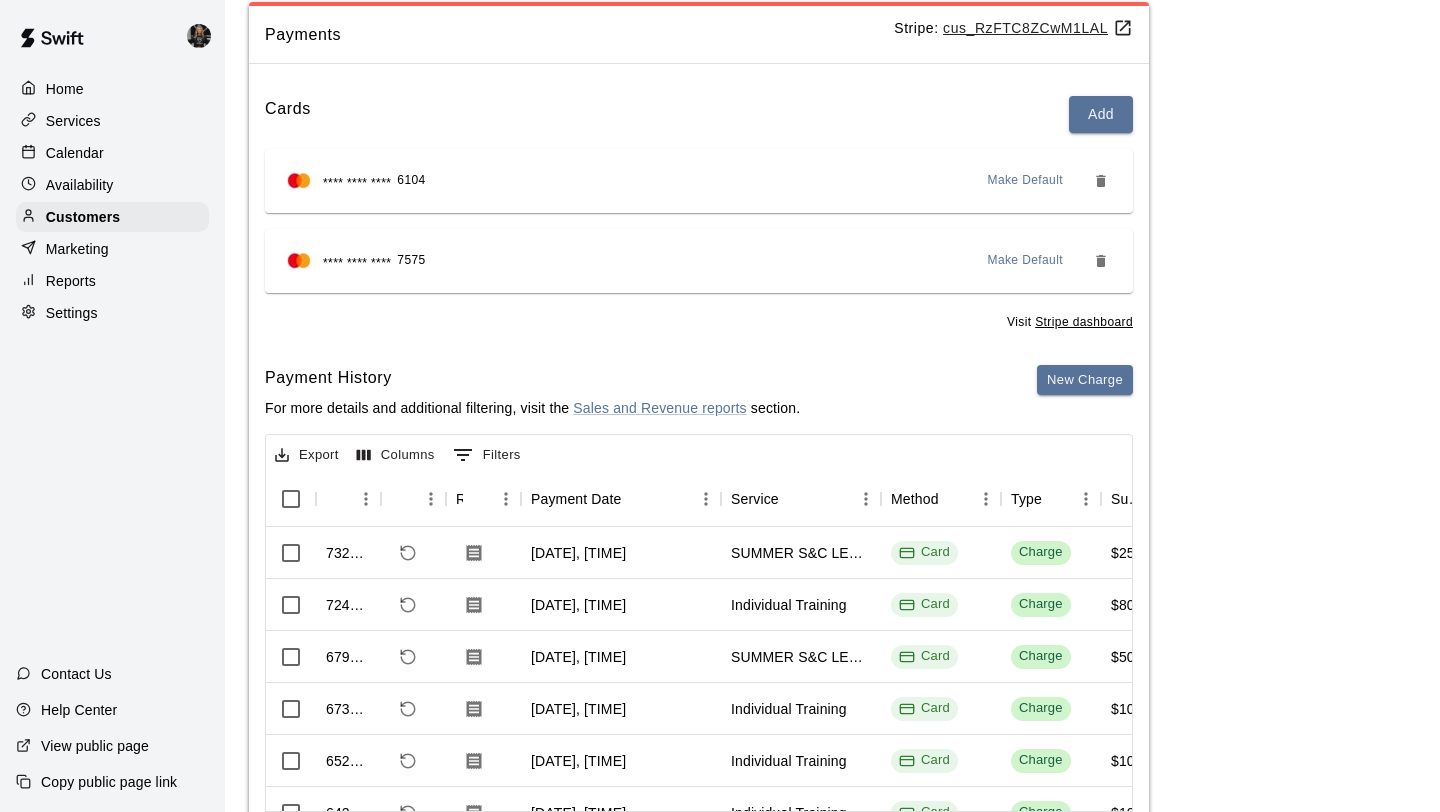 scroll, scrollTop: 278, scrollLeft: 0, axis: vertical 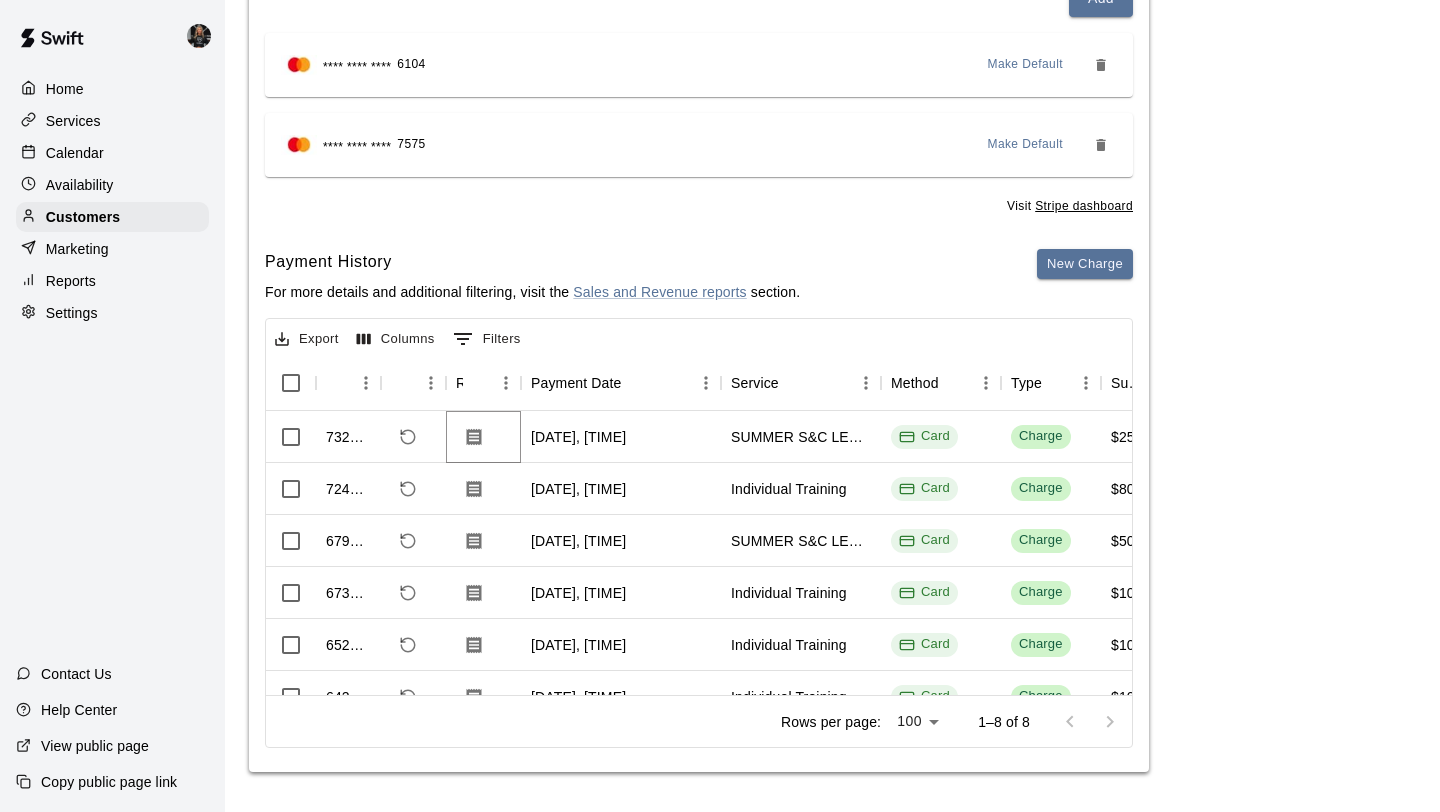 click 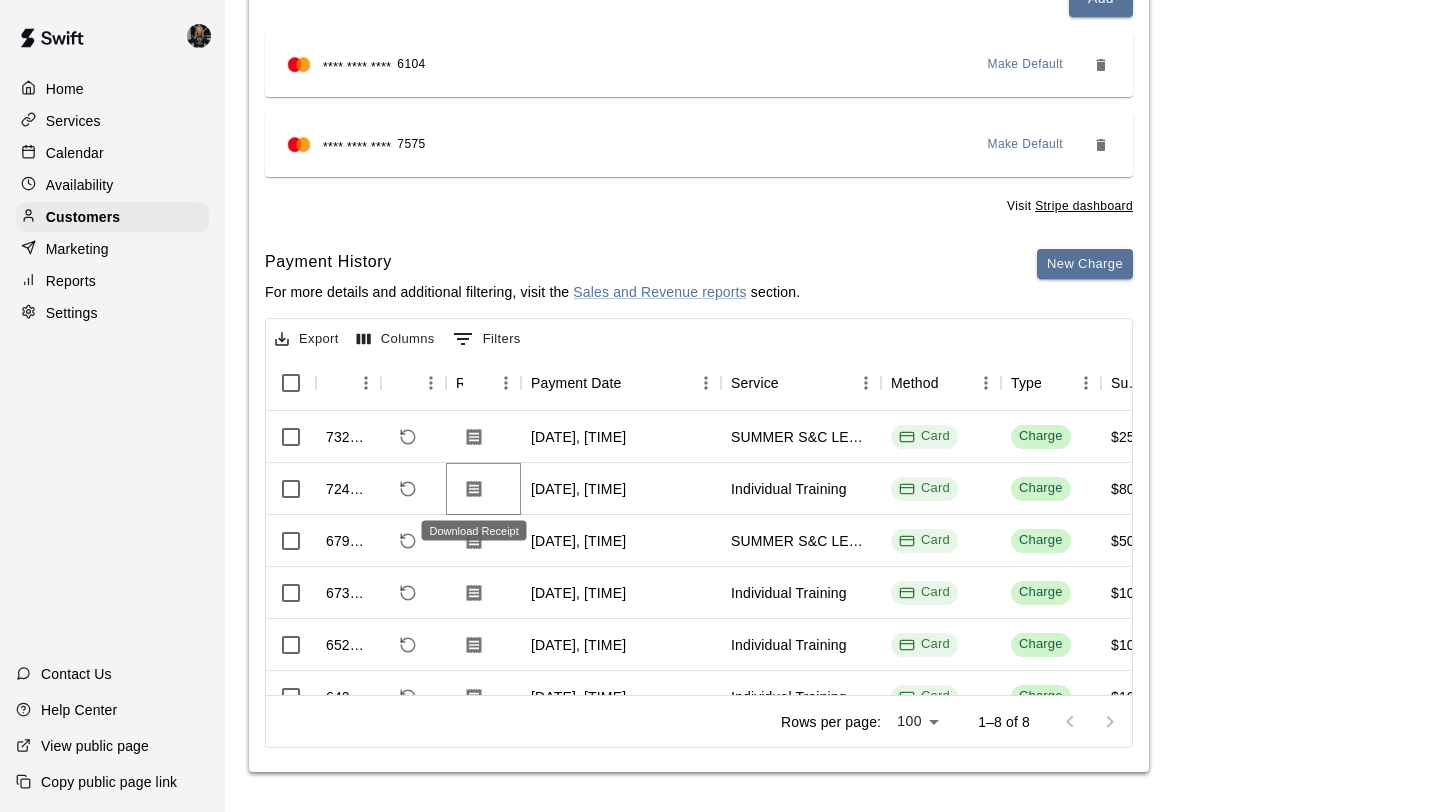 click 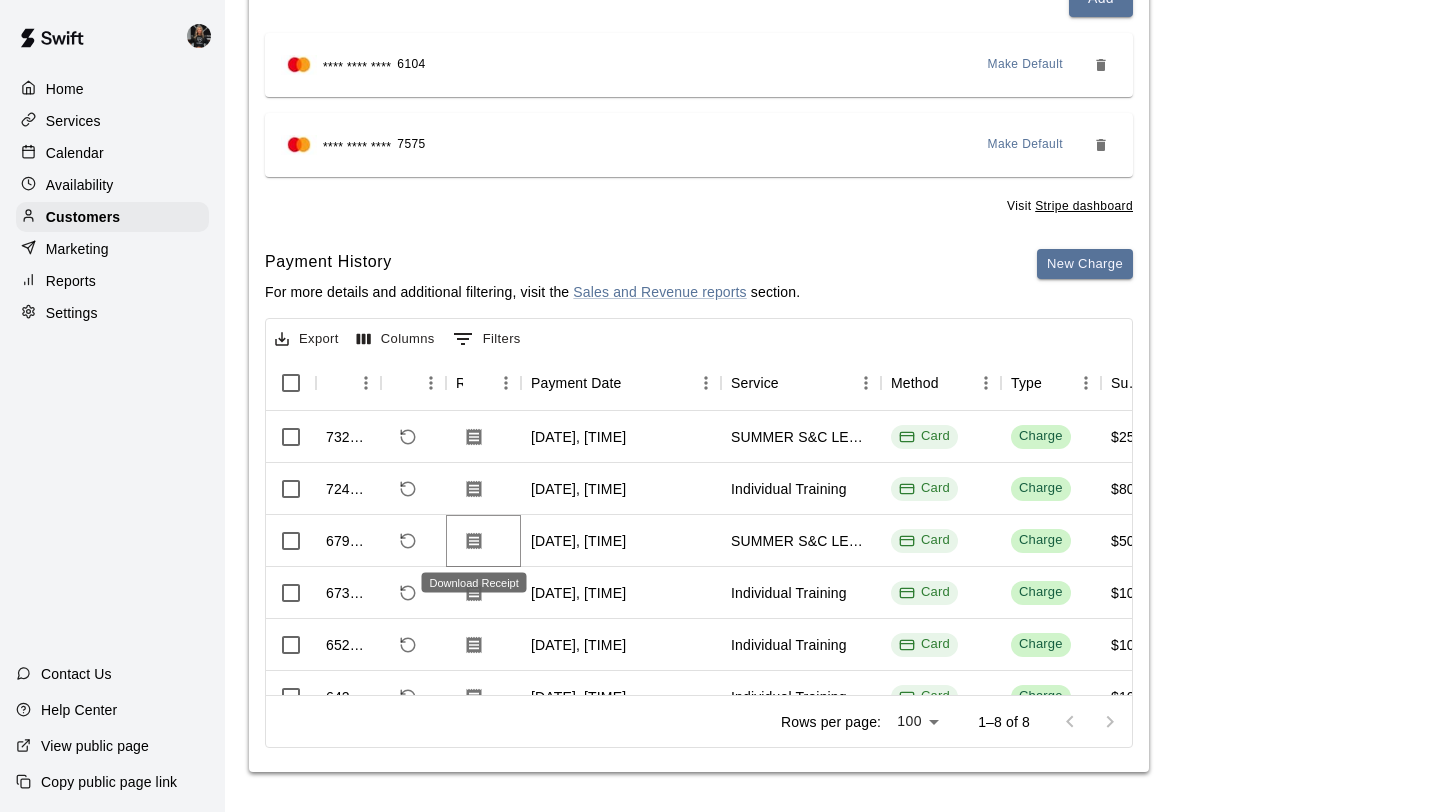click 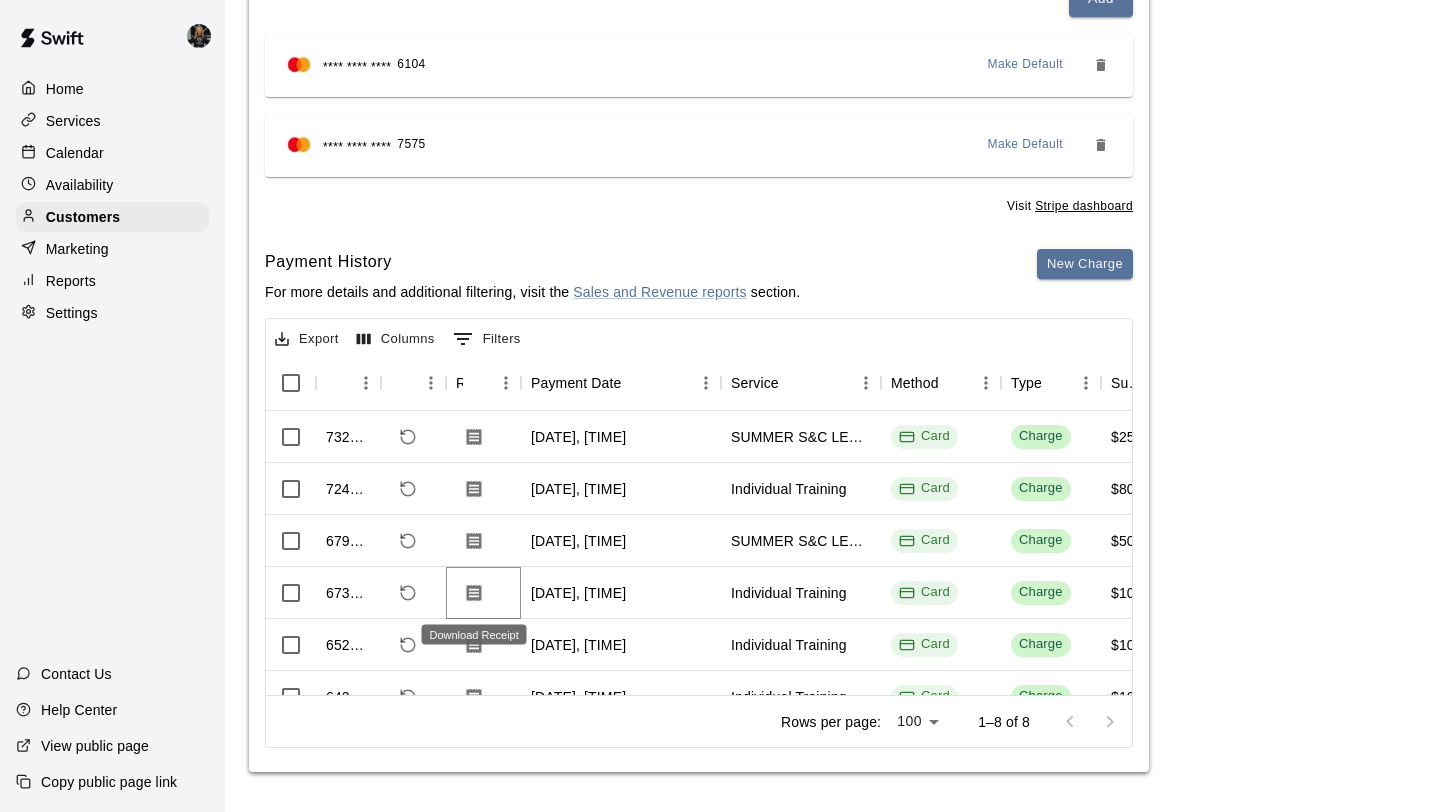 click 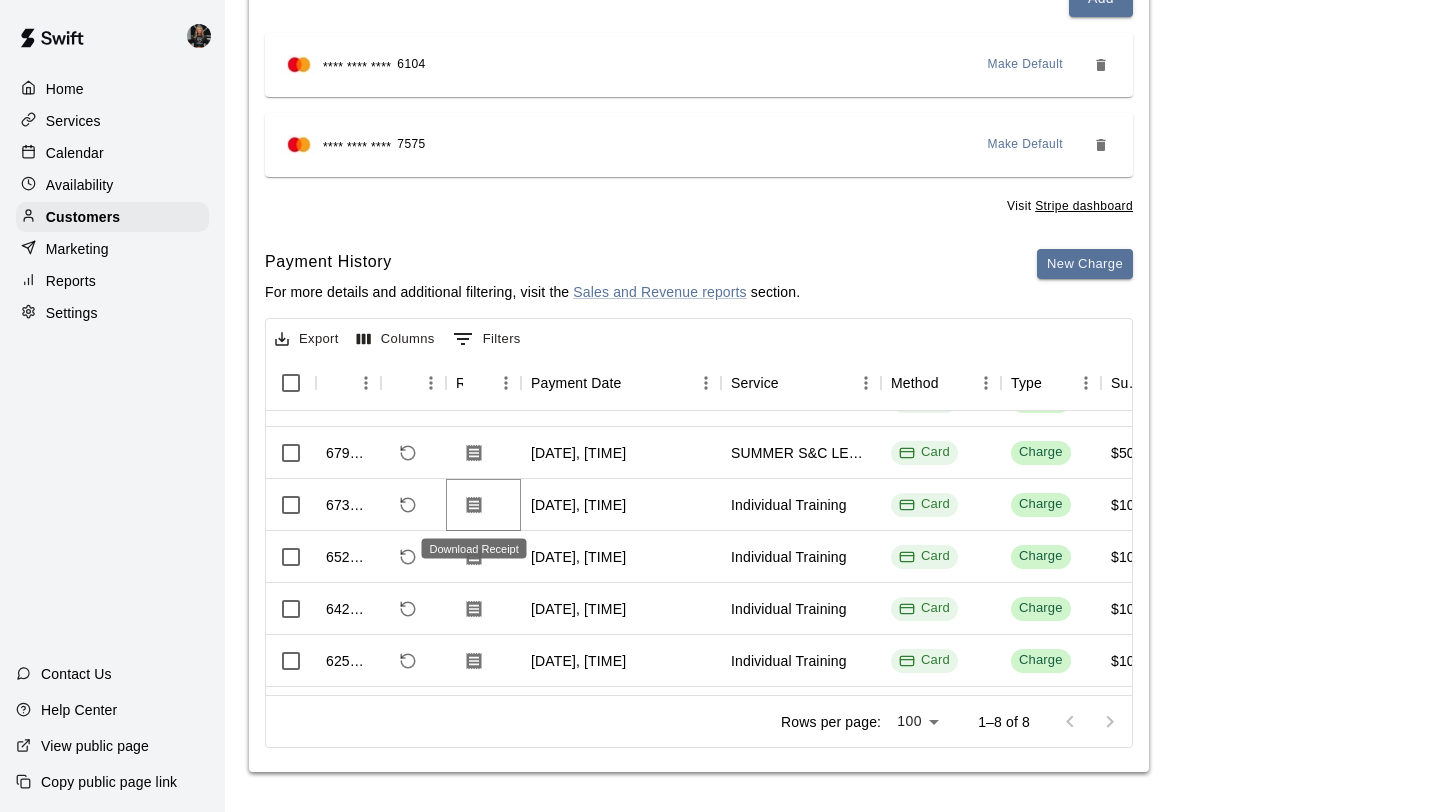scroll, scrollTop: 86, scrollLeft: 0, axis: vertical 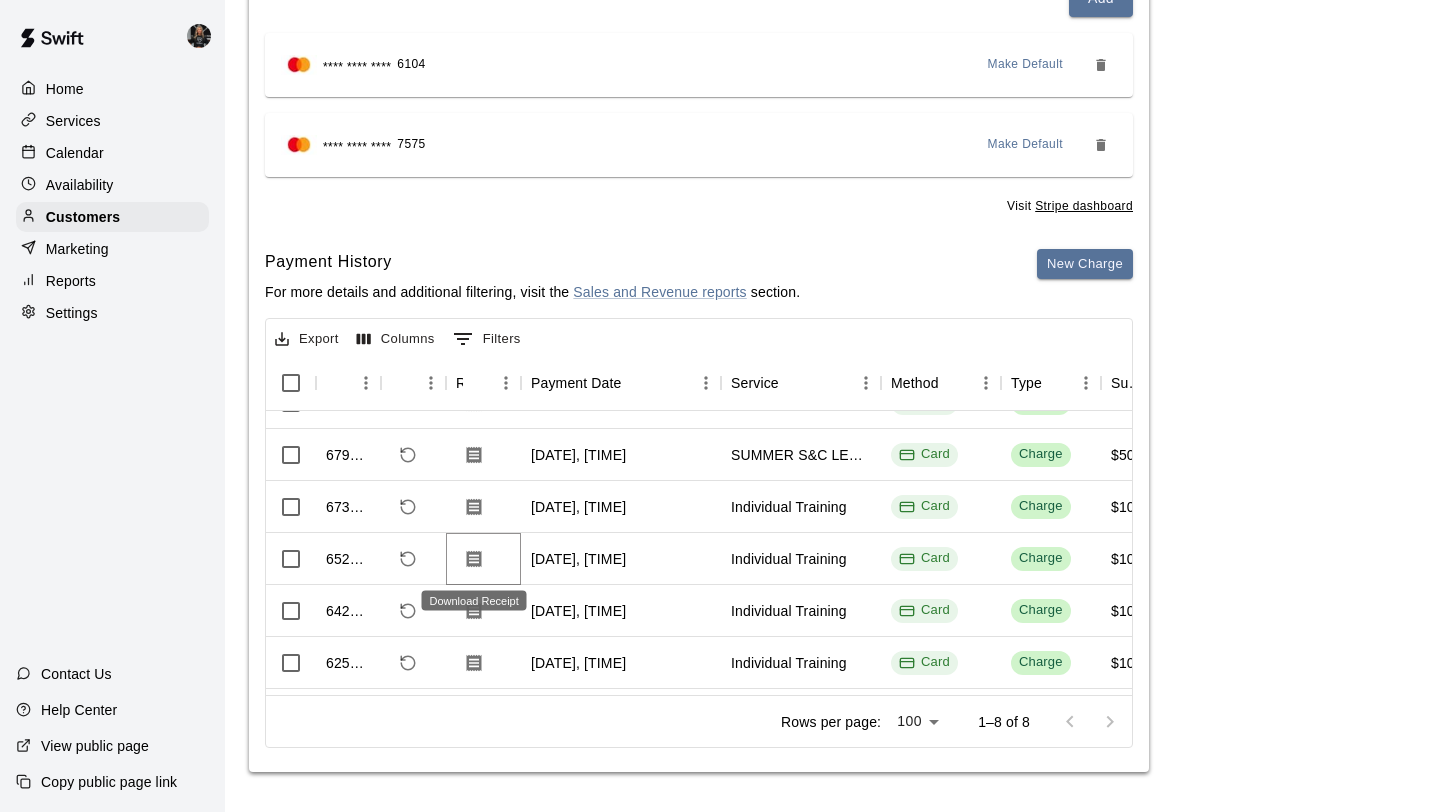 click 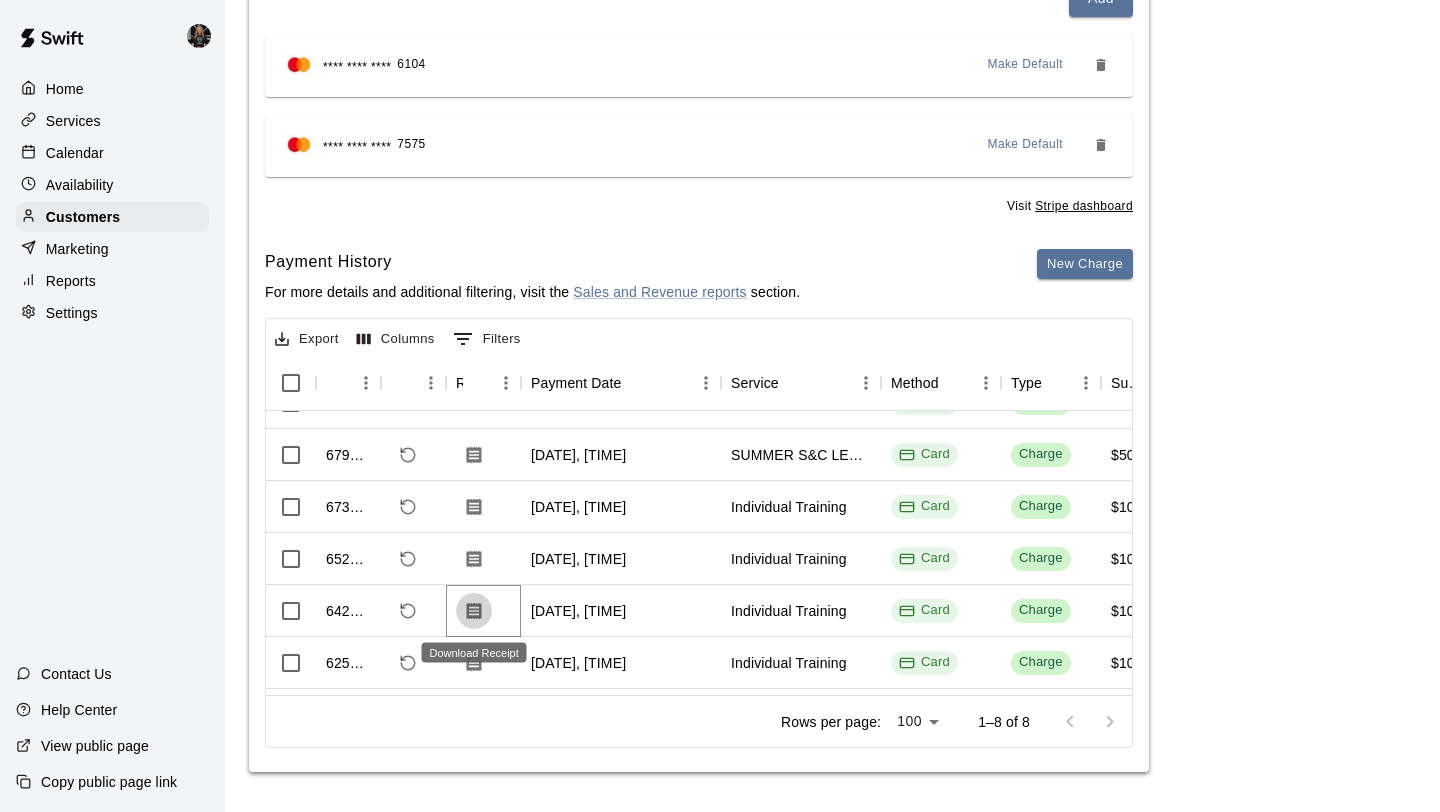click 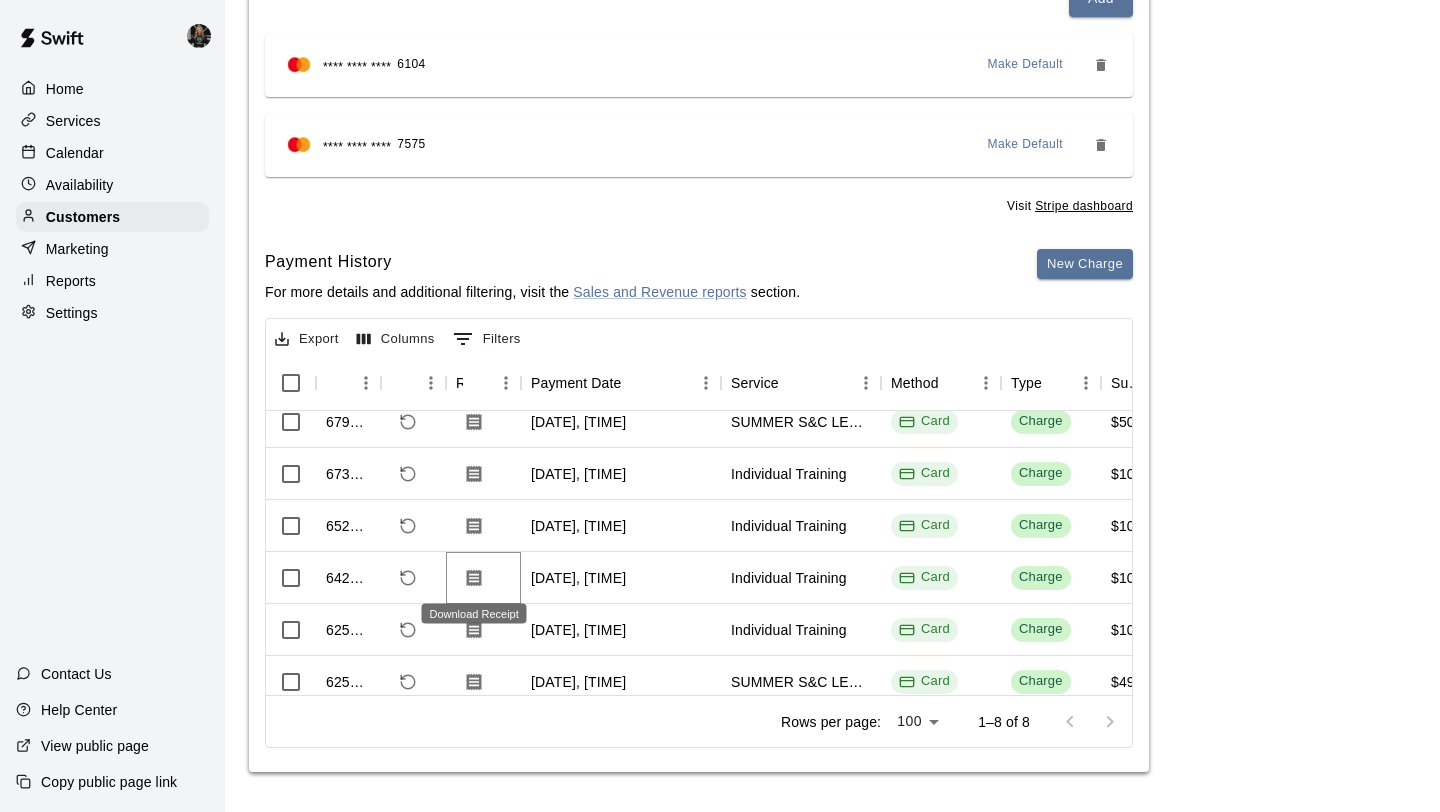 scroll, scrollTop: 132, scrollLeft: 0, axis: vertical 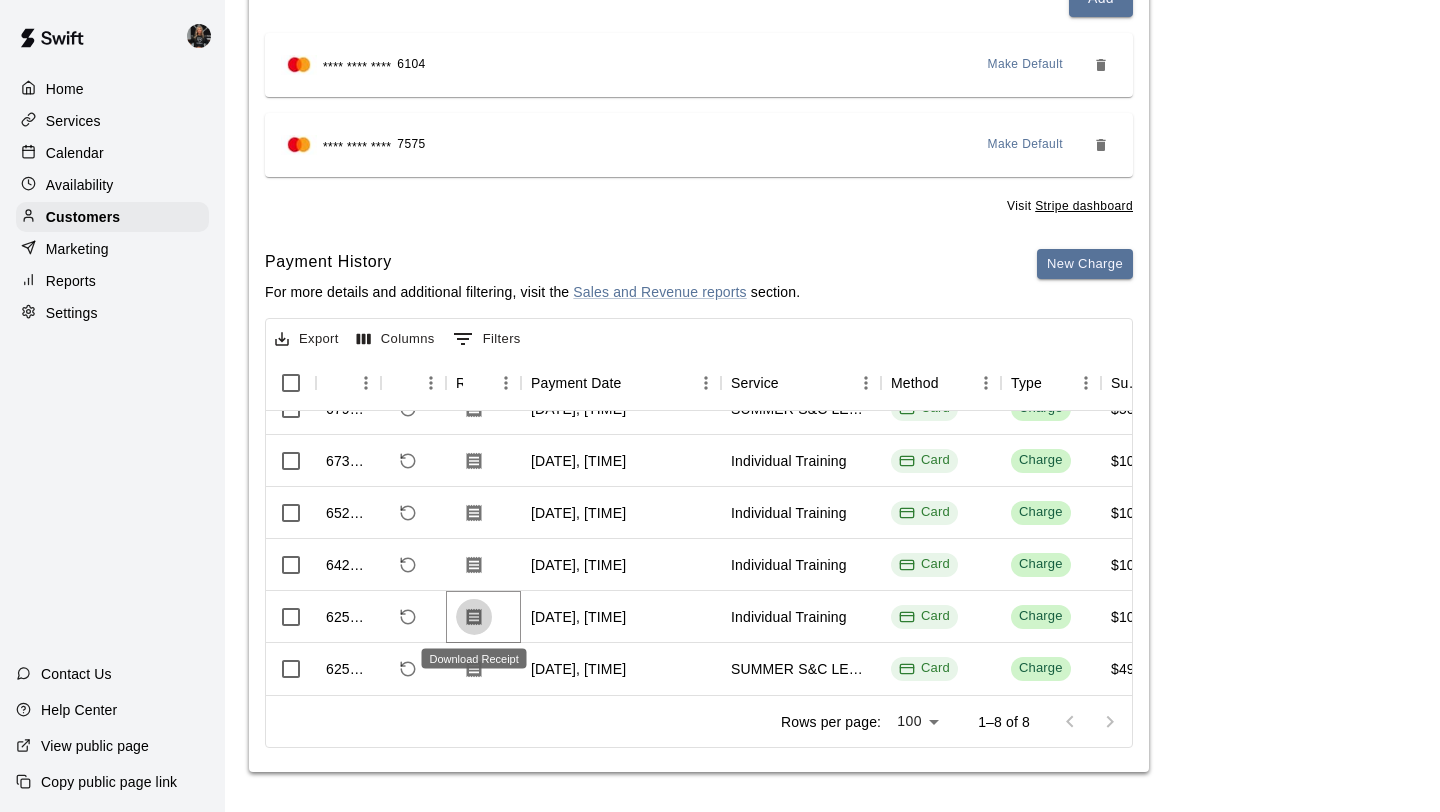 click 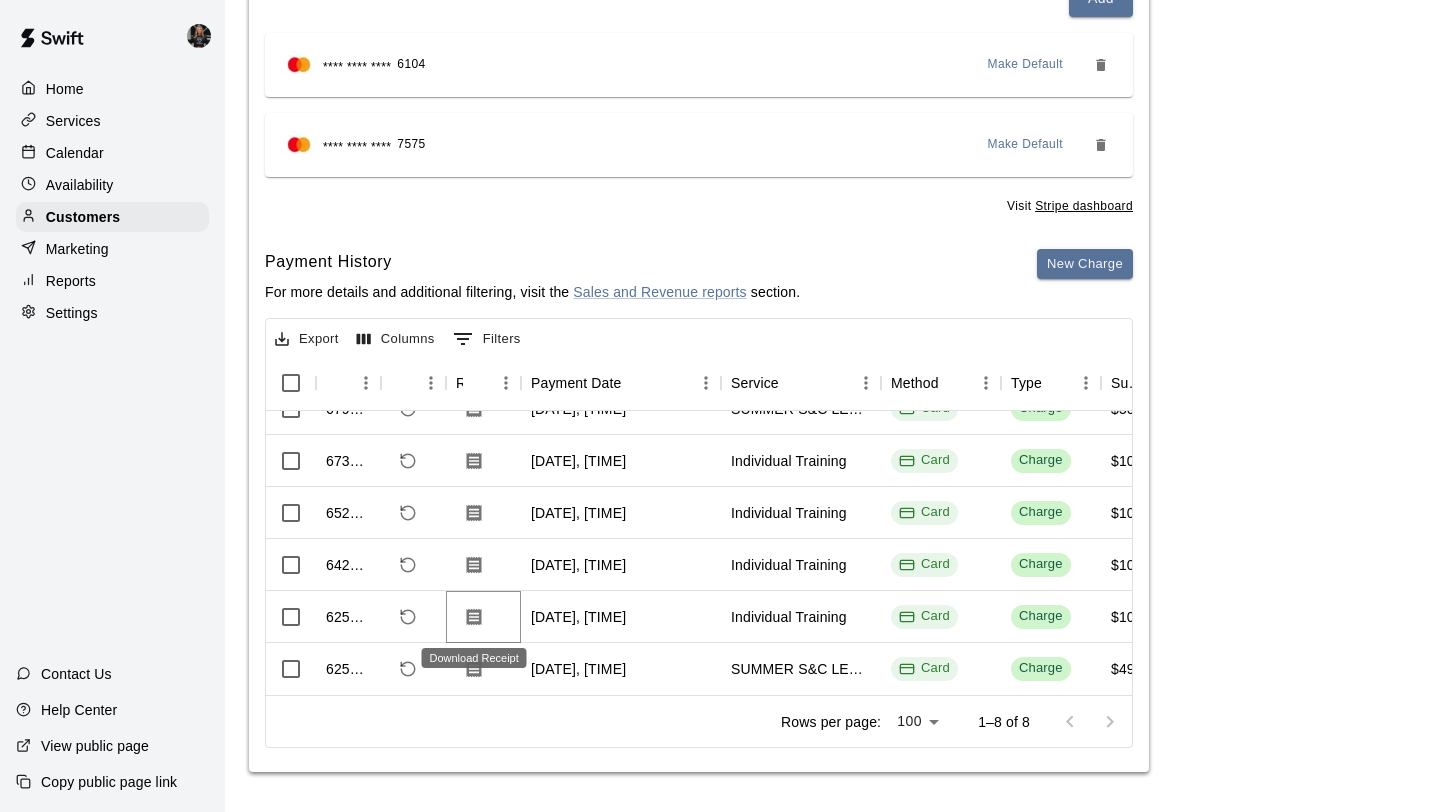scroll, scrollTop: 0, scrollLeft: 0, axis: both 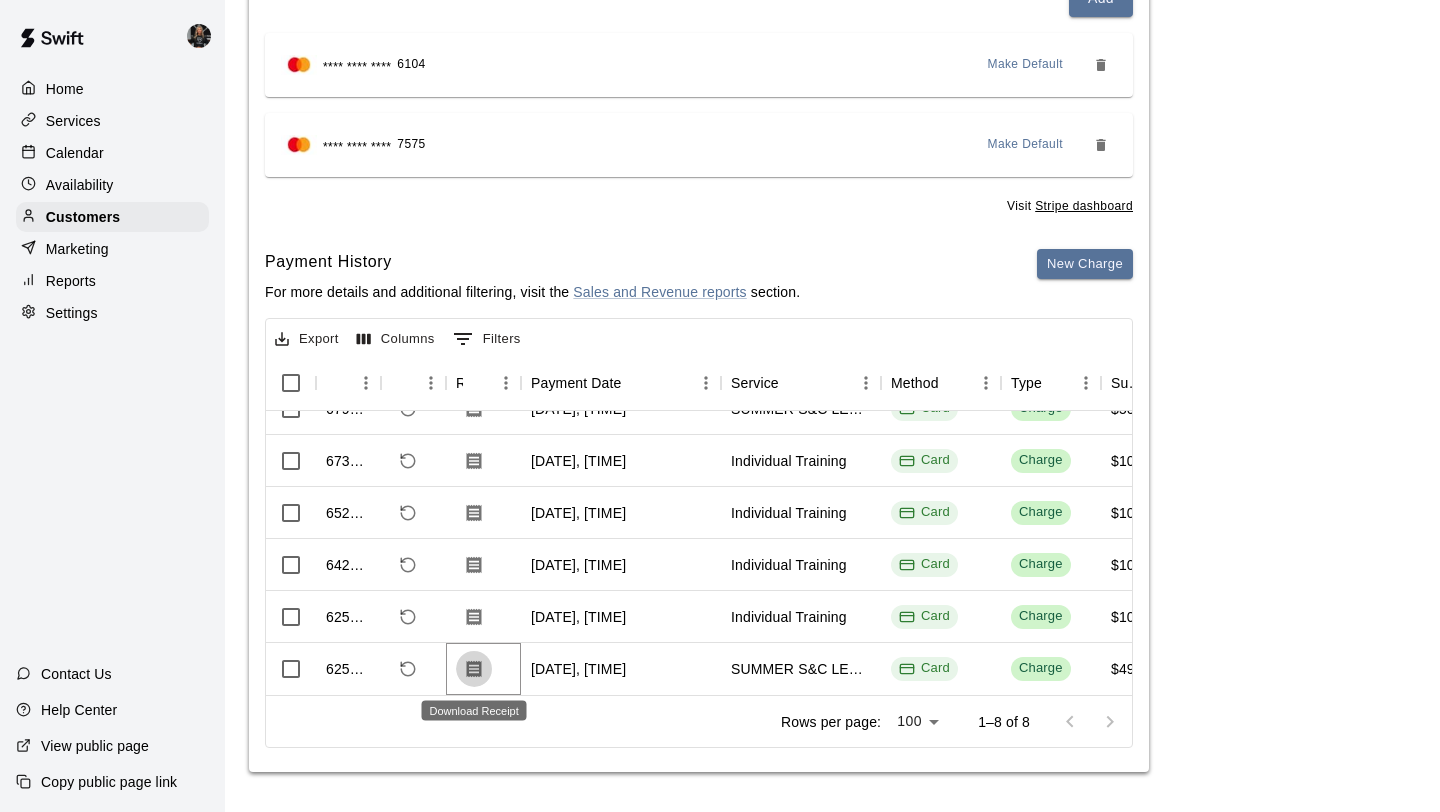 click 